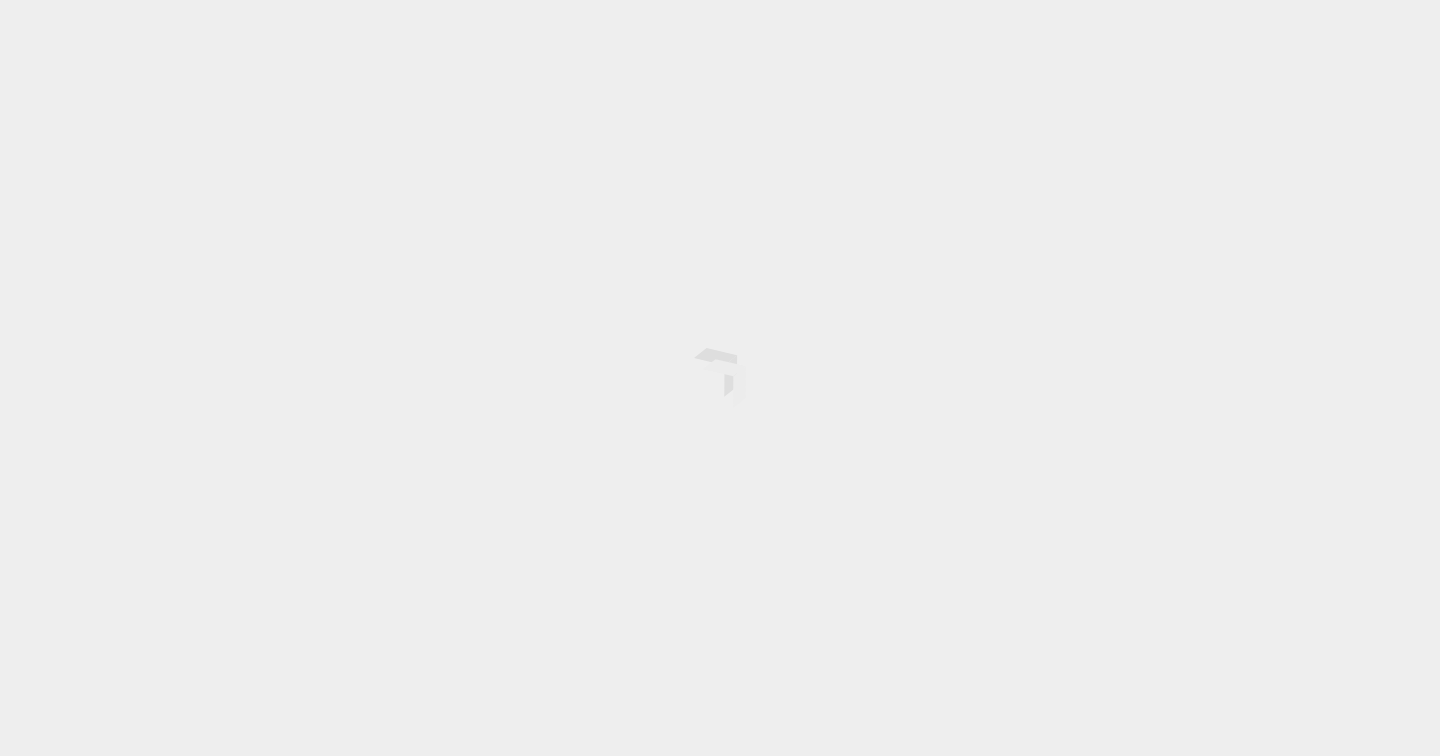 scroll, scrollTop: 0, scrollLeft: 0, axis: both 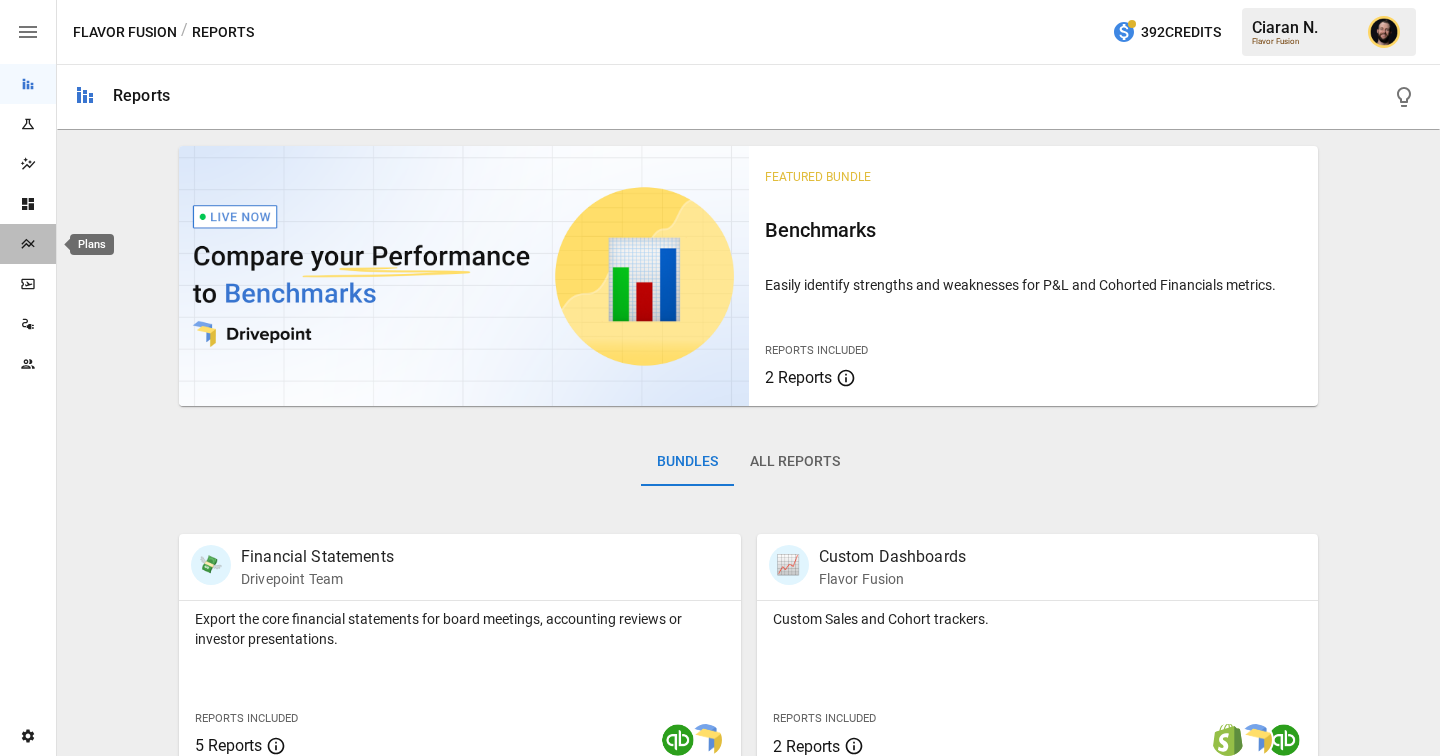 click at bounding box center (28, 244) 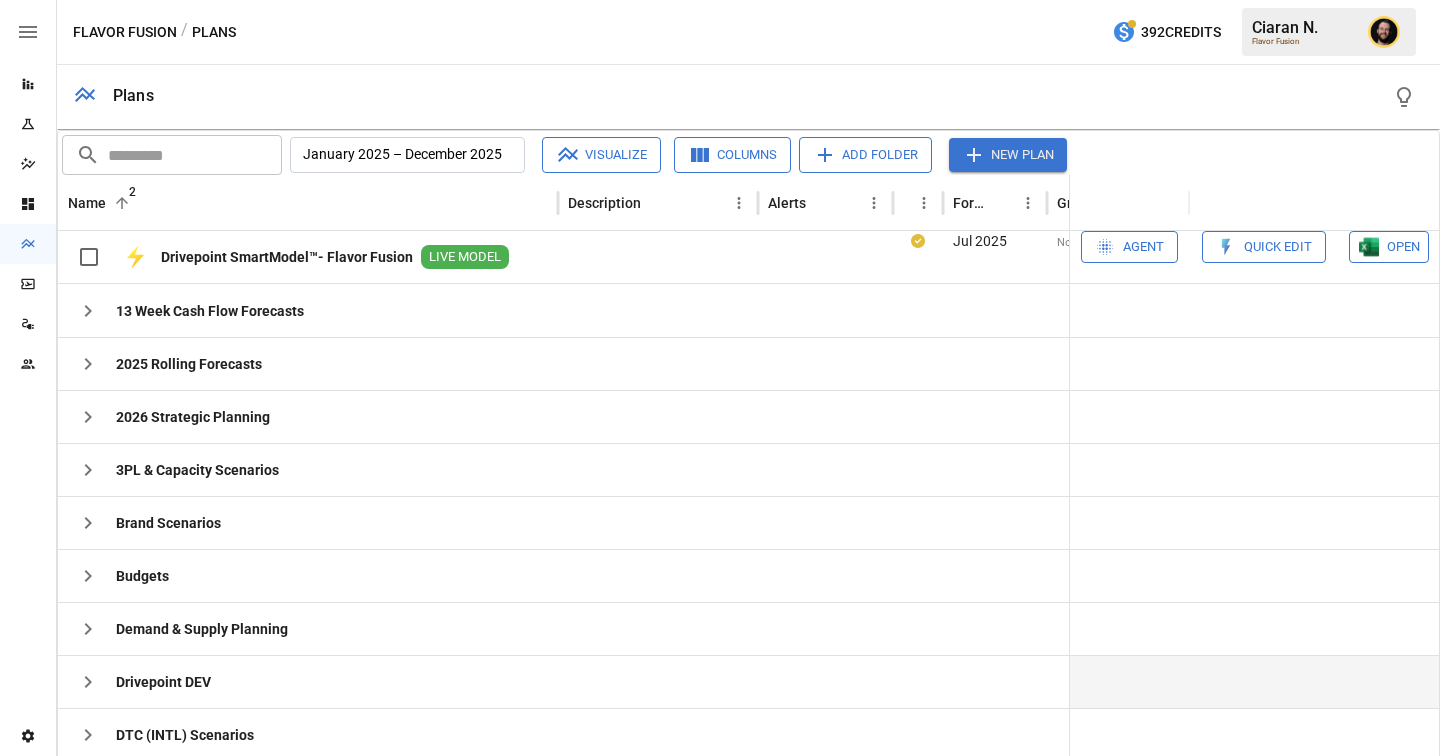 scroll, scrollTop: 287, scrollLeft: 0, axis: vertical 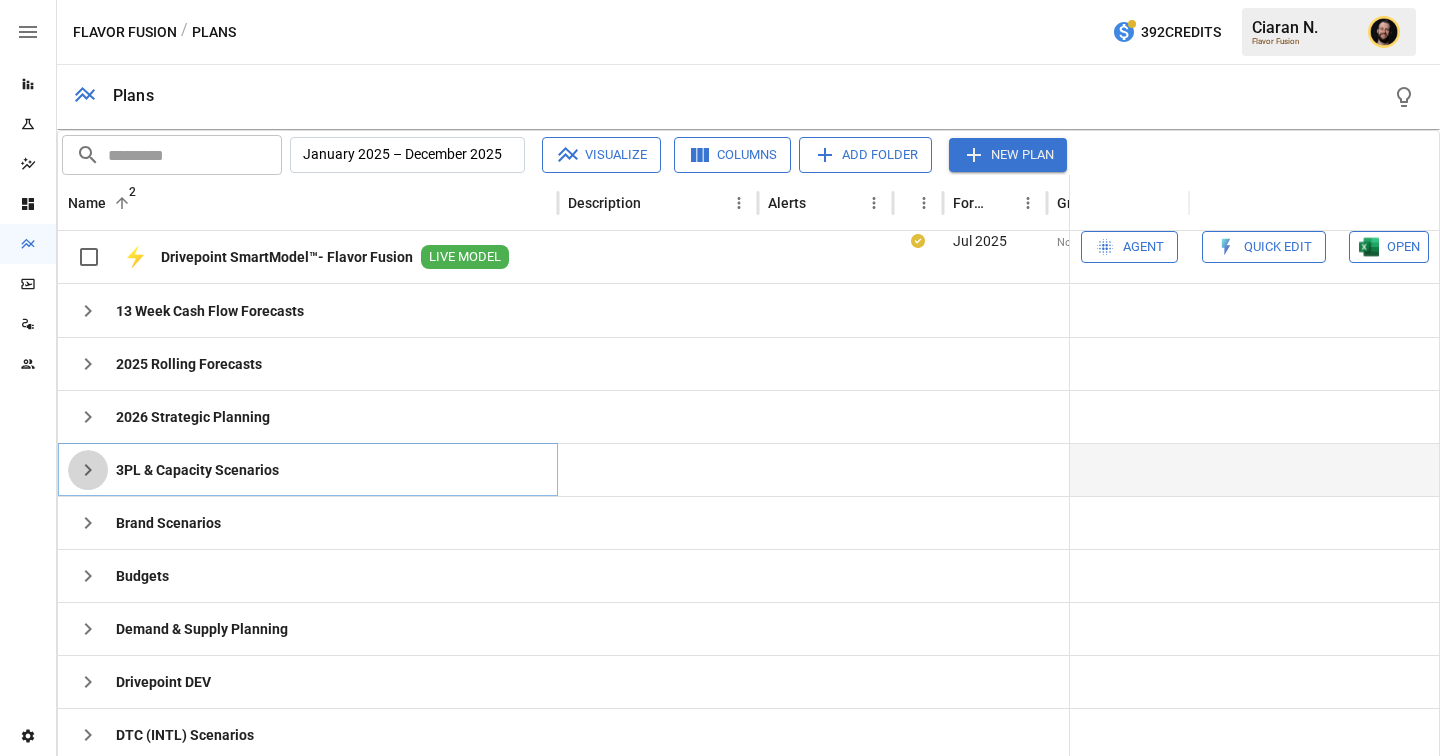 click at bounding box center (88, 311) 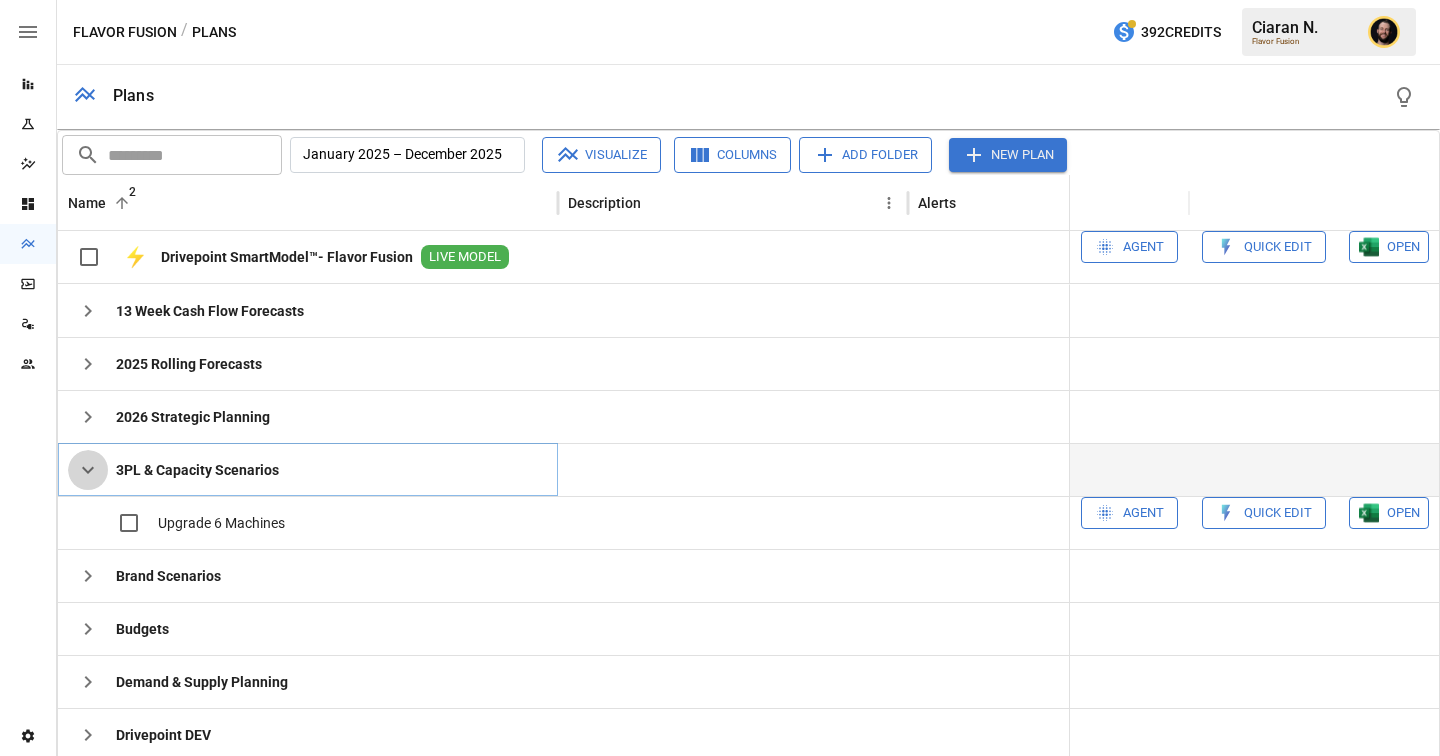 click at bounding box center [88, 470] 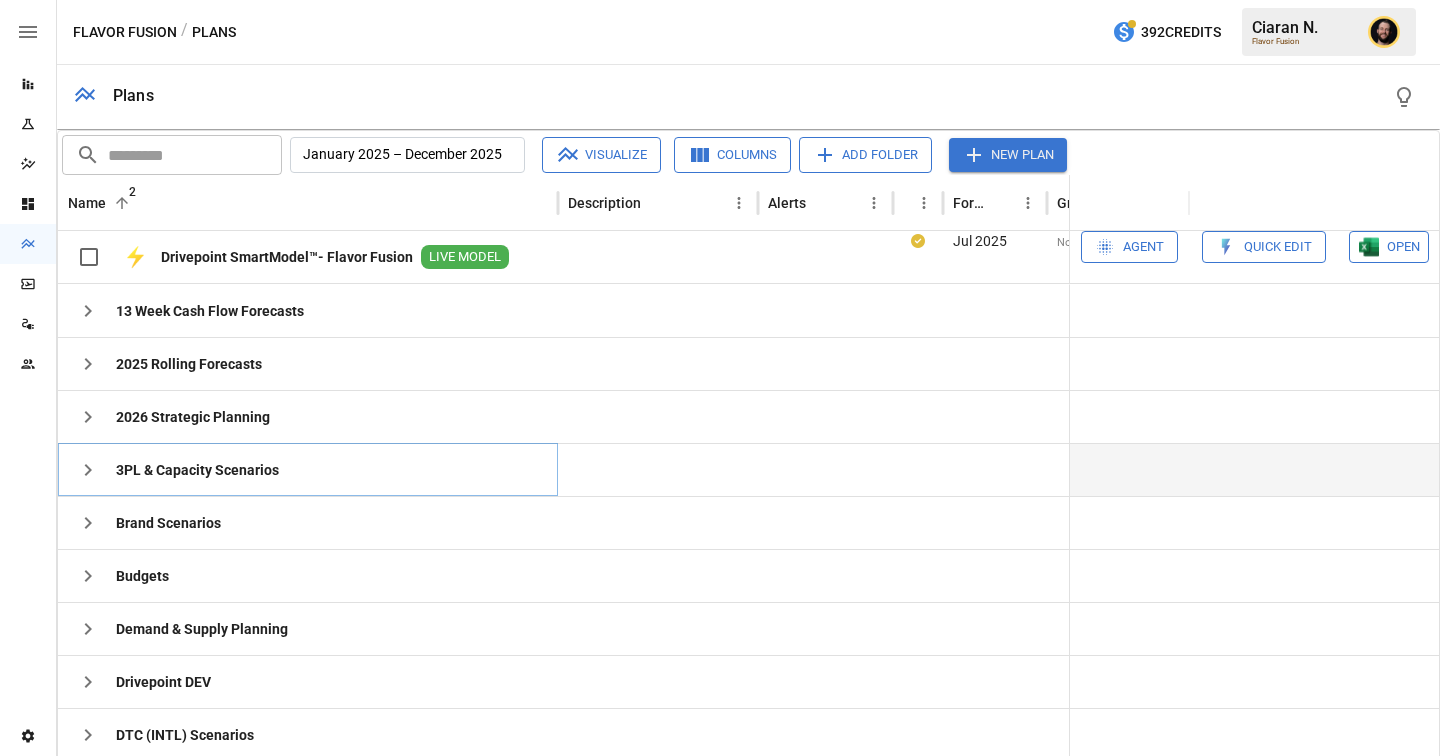 scroll, scrollTop: 0, scrollLeft: 302, axis: horizontal 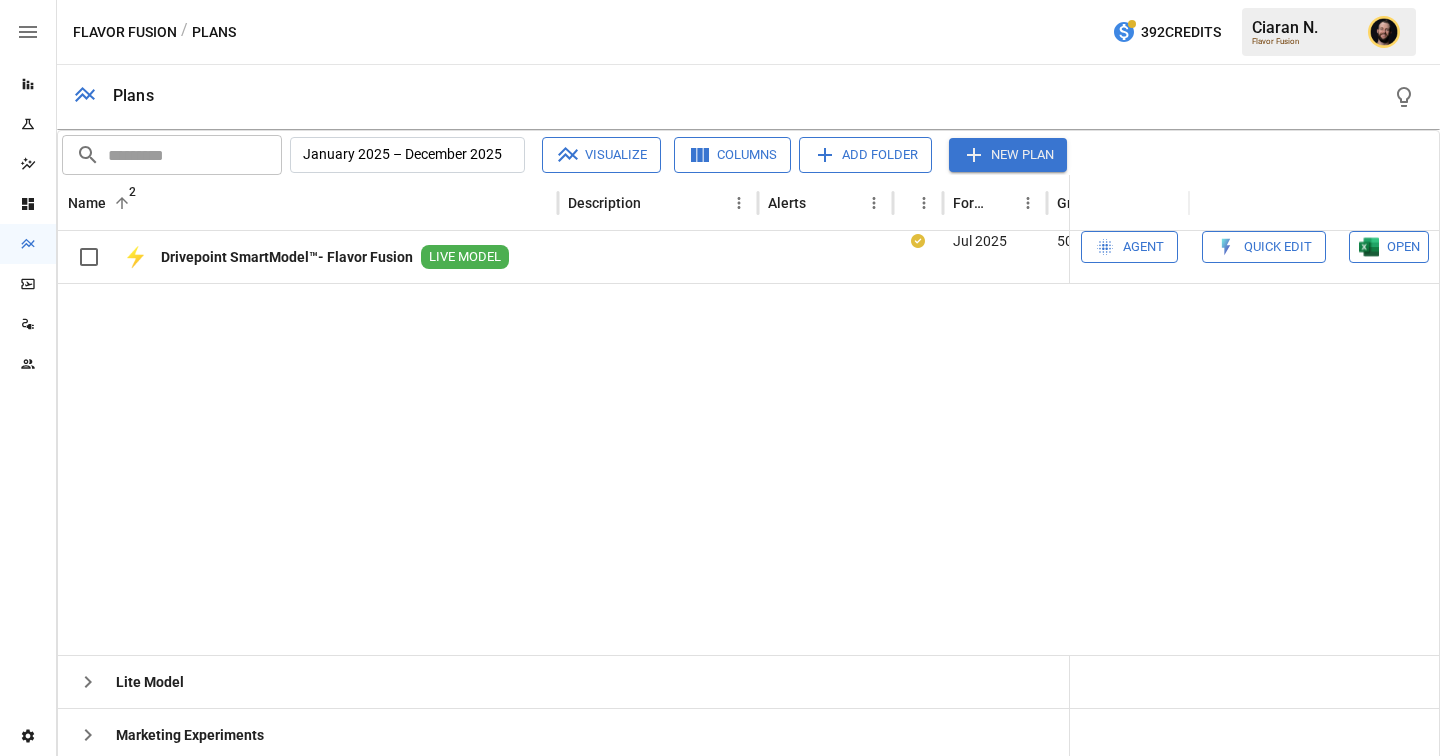 click at bounding box center (89, 947) 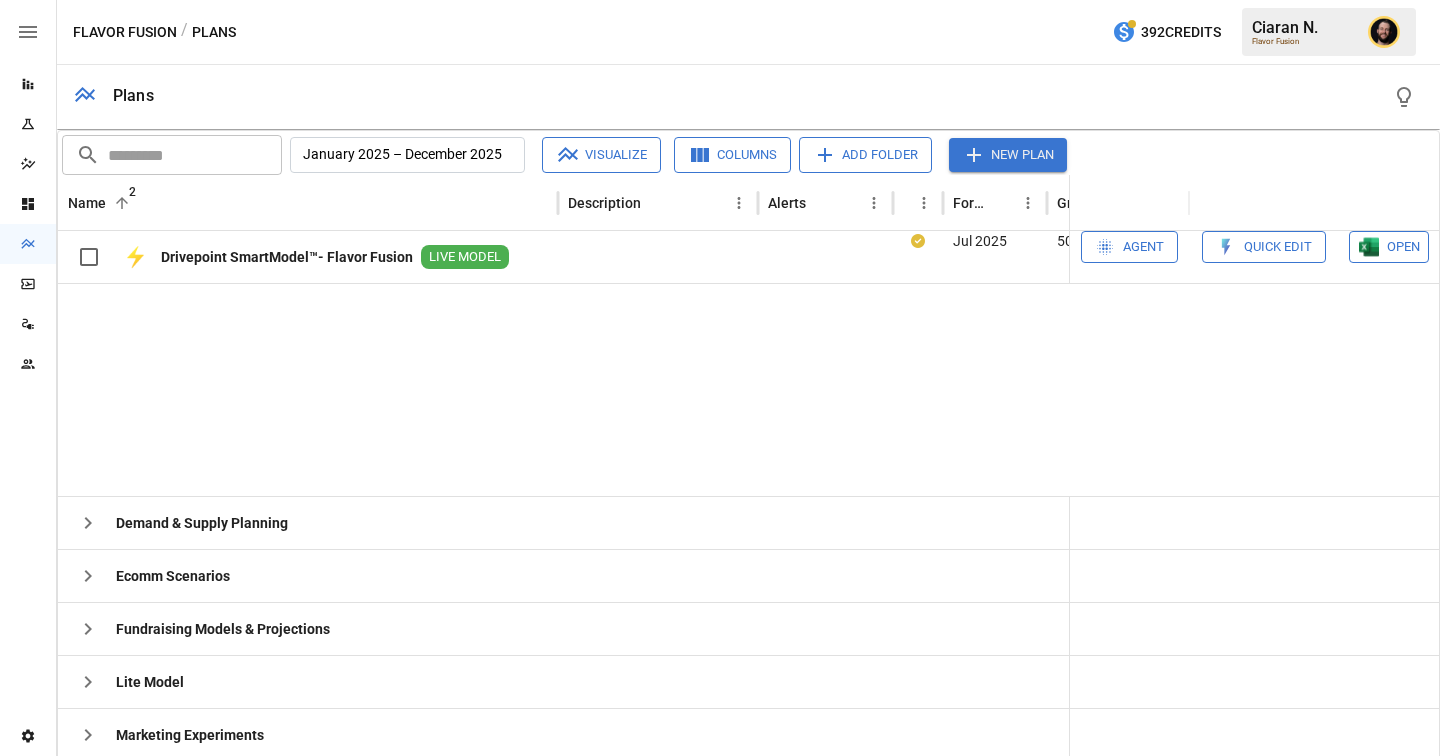 click at bounding box center [89, 947] 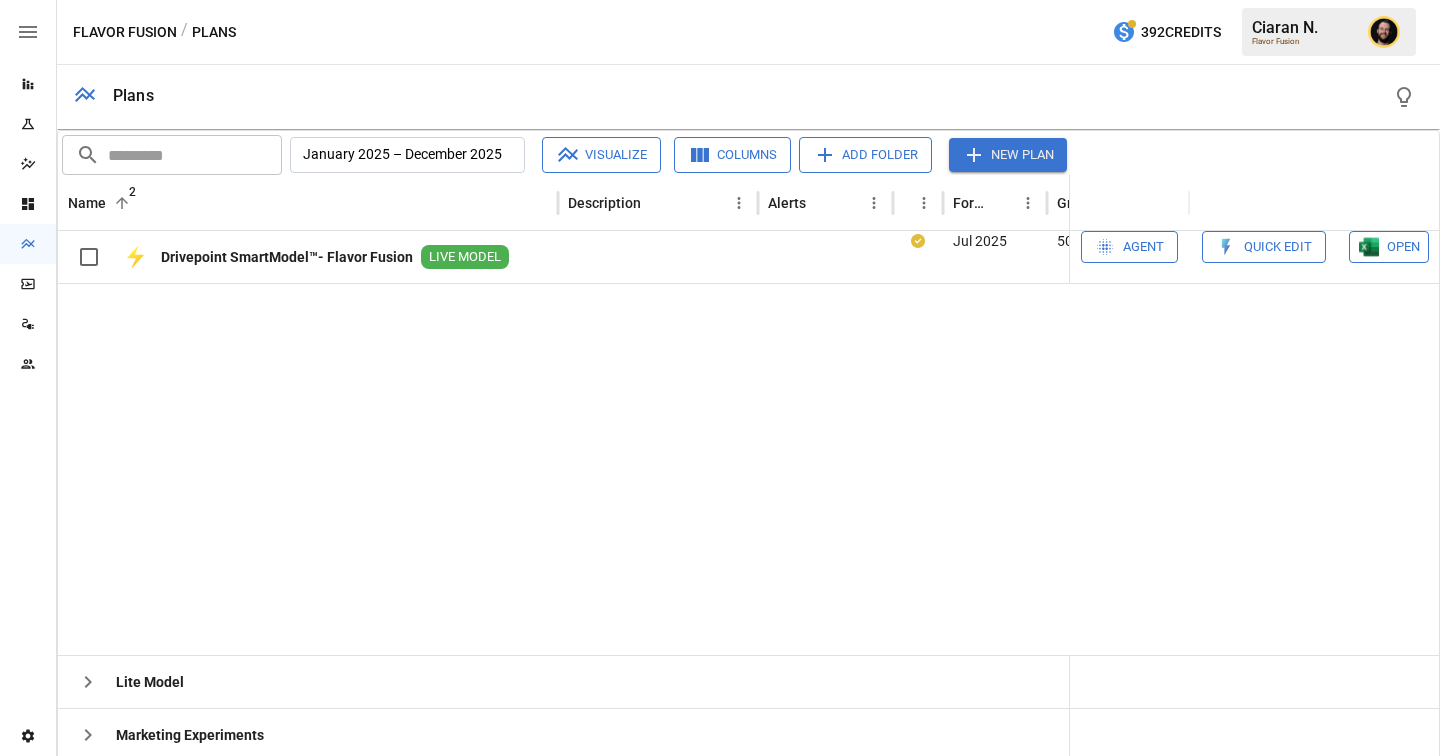 scroll, scrollTop: 393, scrollLeft: 1569, axis: both 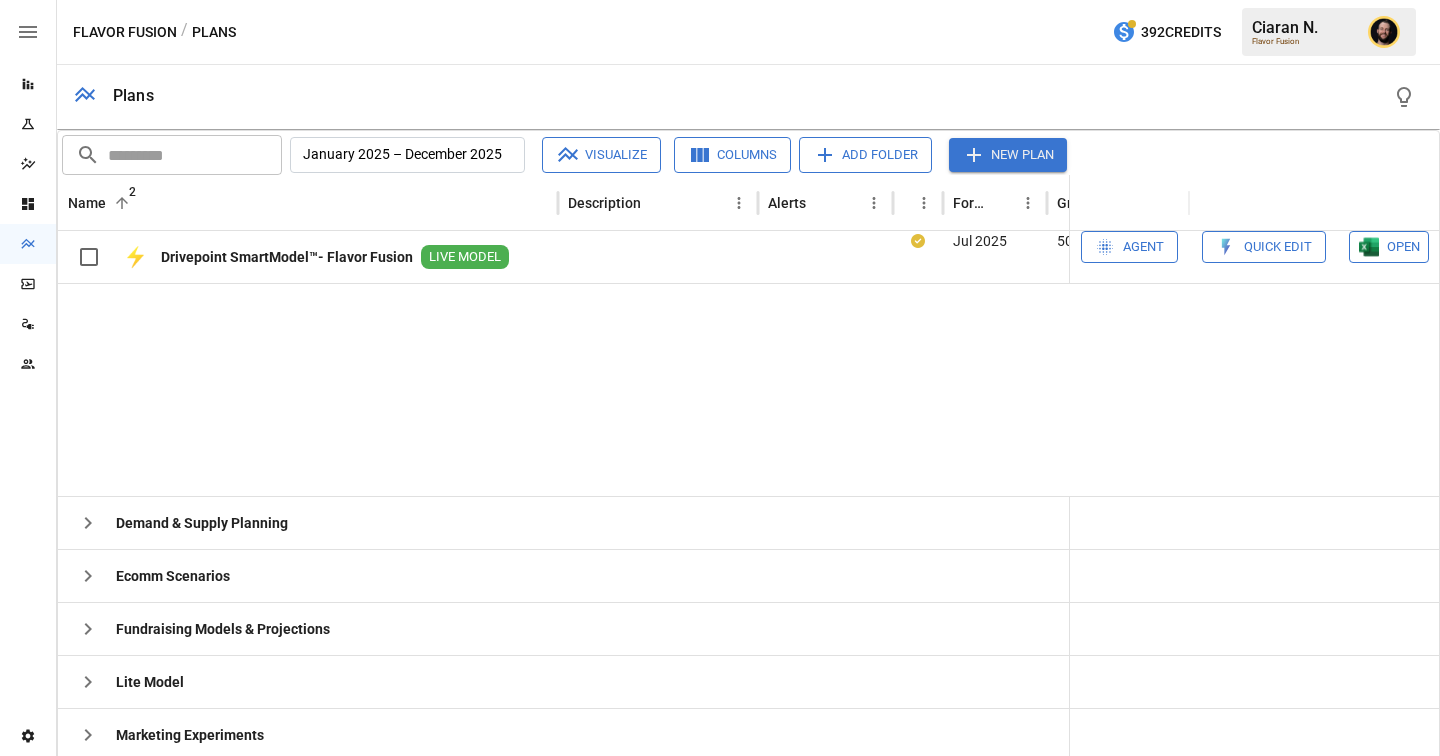 click at bounding box center [88, 523] 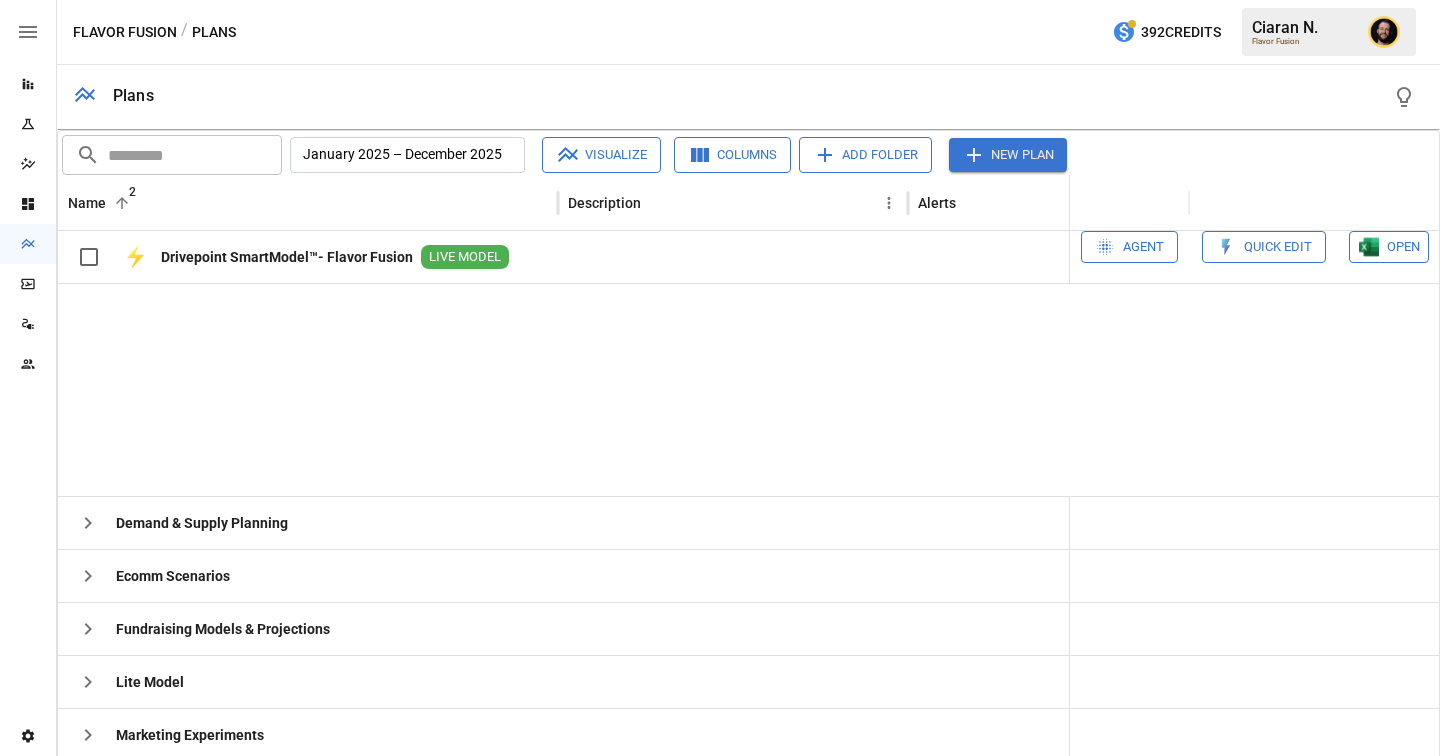 click at bounding box center [88, 894] 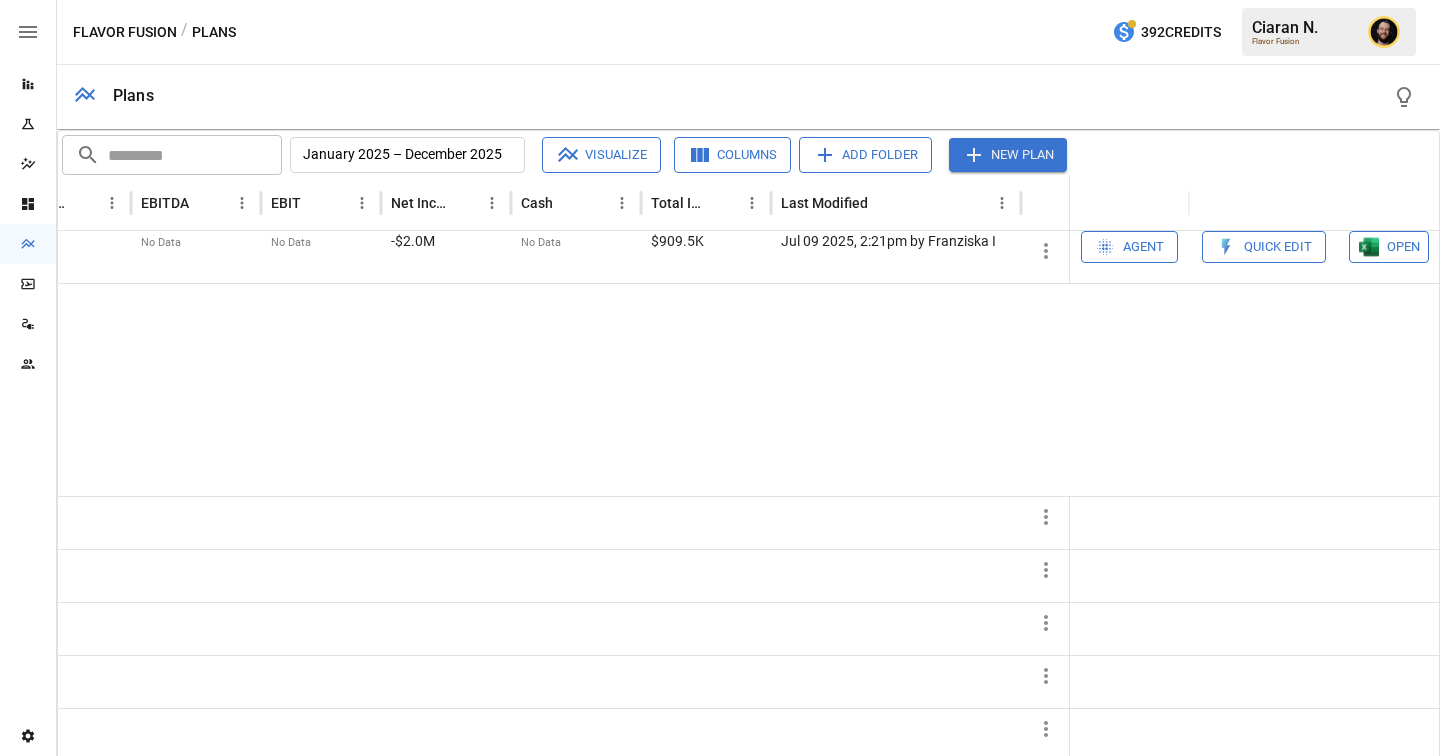 click at bounding box center (1046, 517) 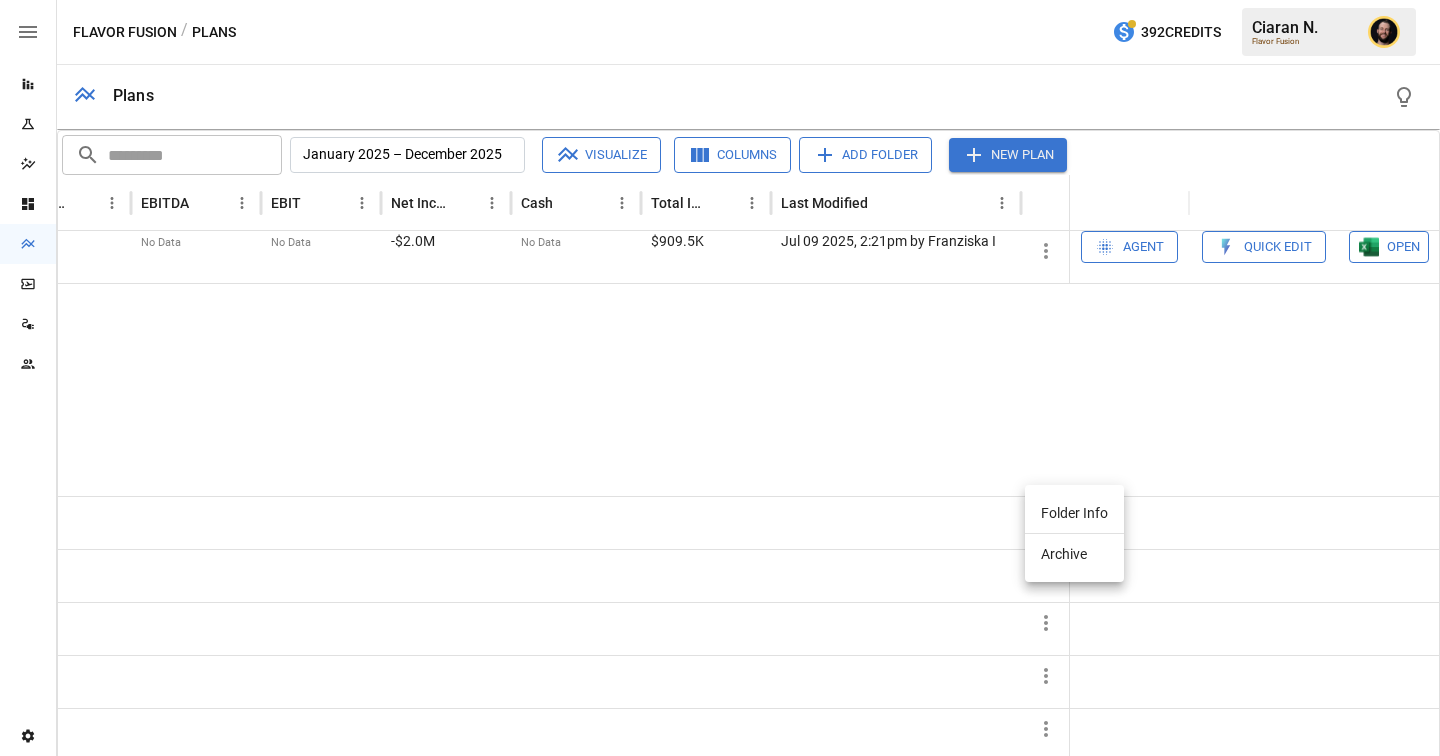click on "Archive" at bounding box center [1074, 554] 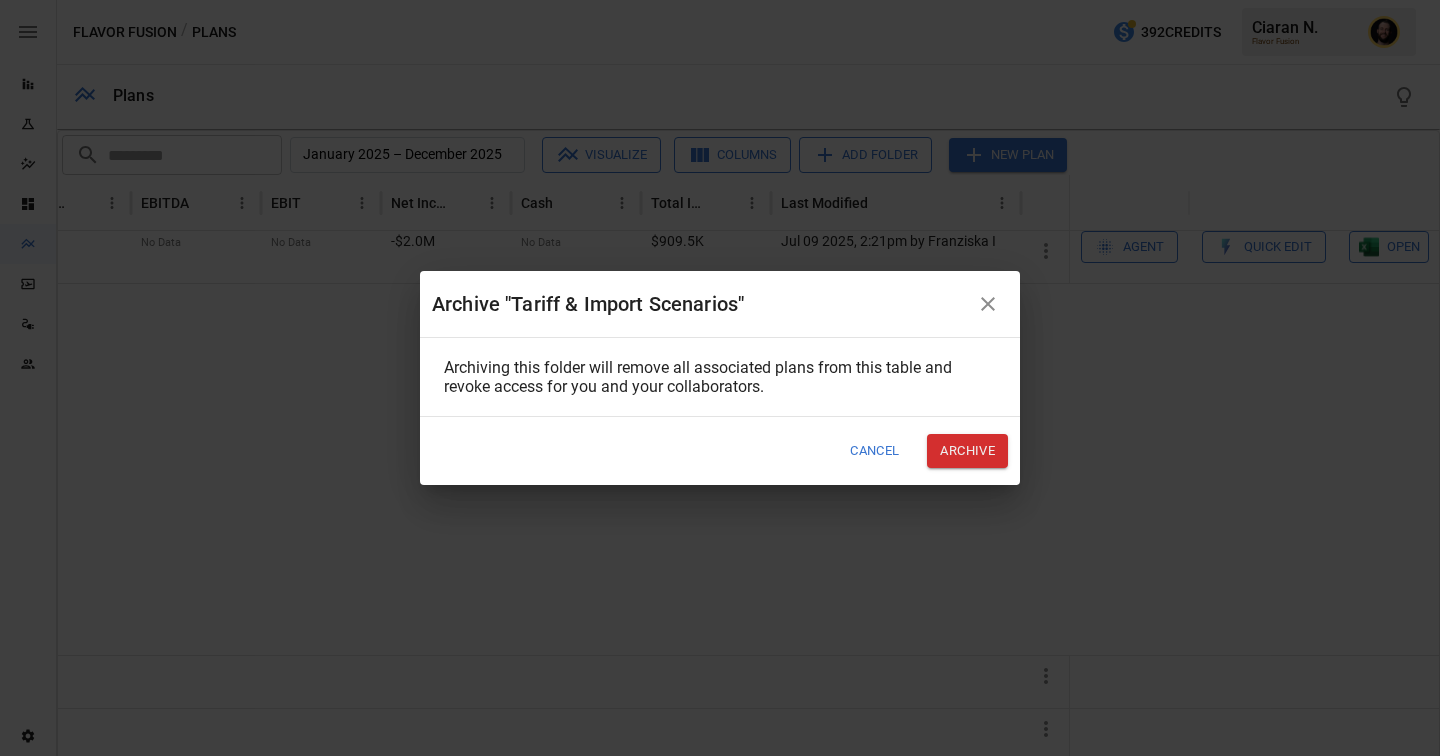 click on "Archive" at bounding box center (967, 450) 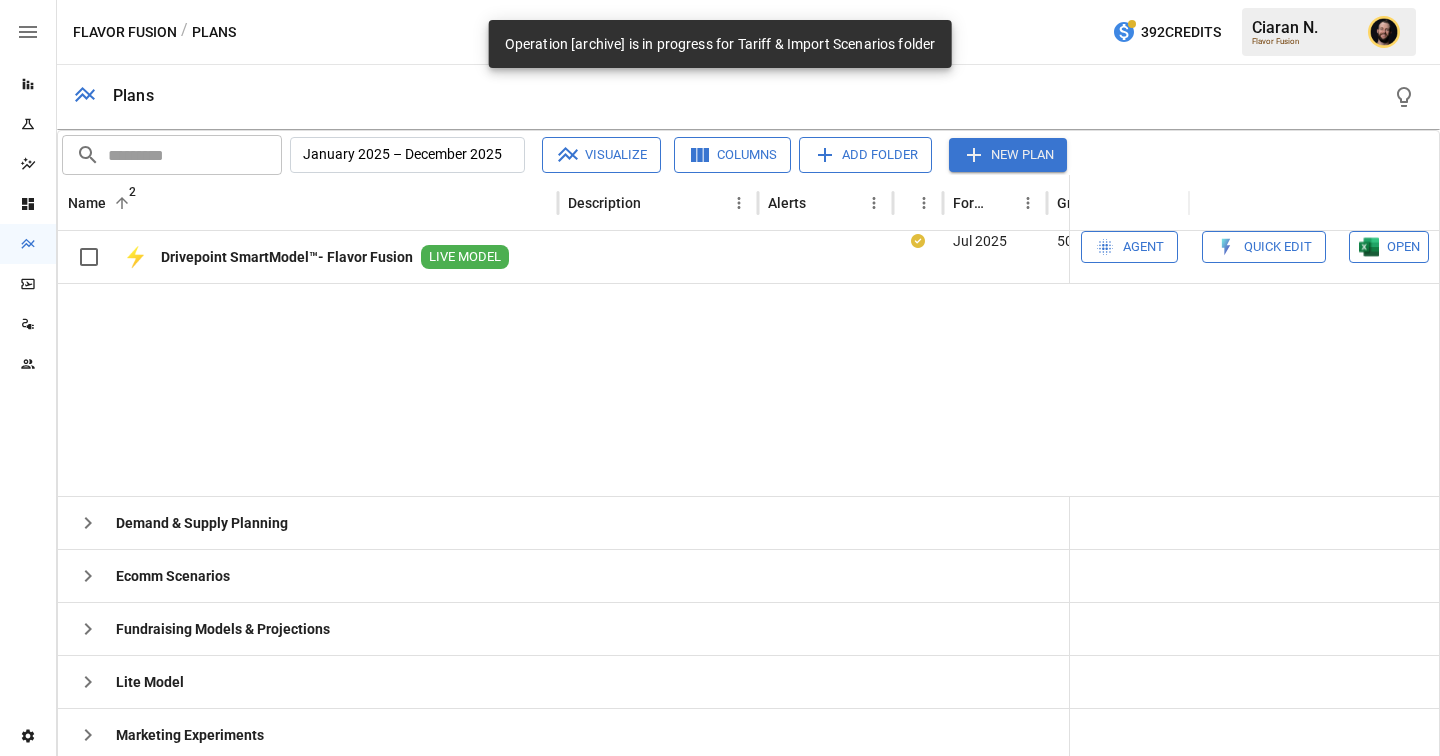 click at bounding box center (88, 523) 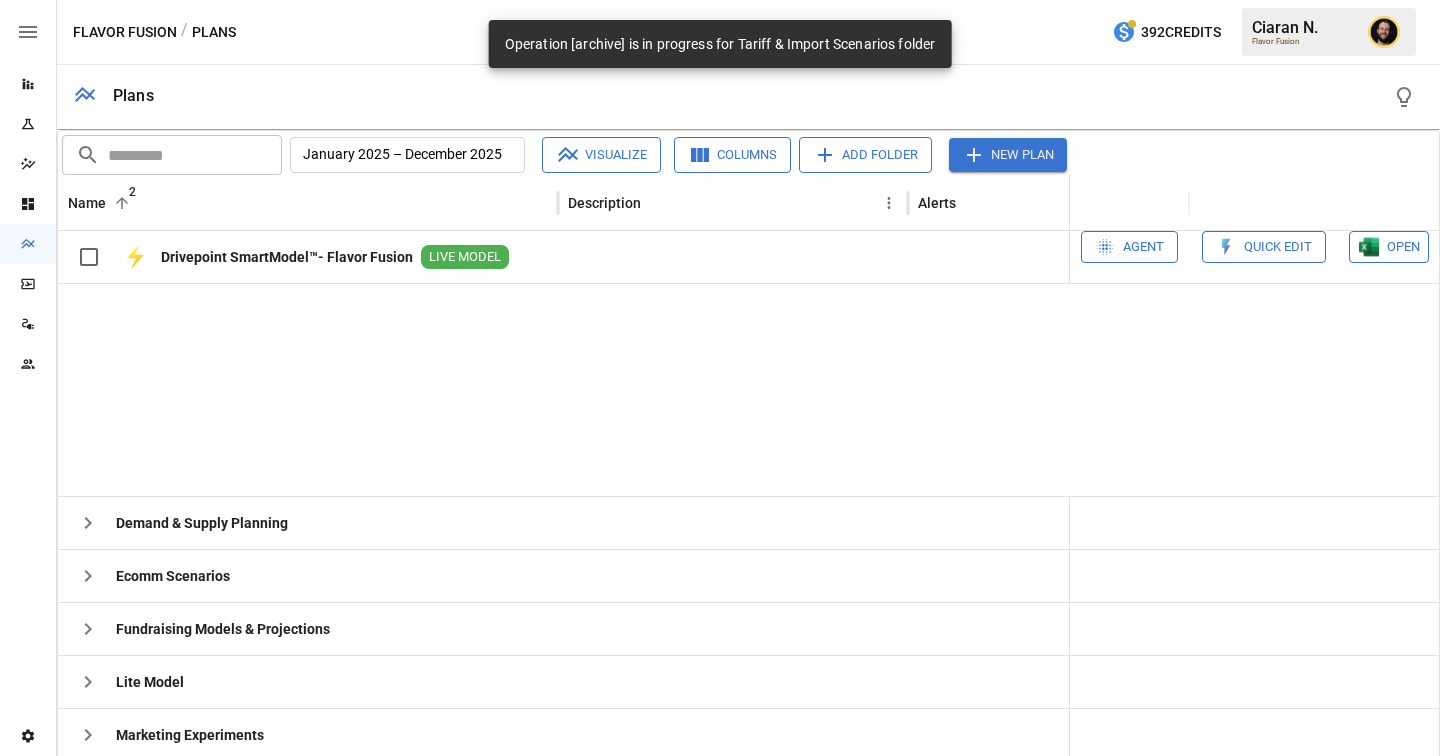 click at bounding box center [88, 788] 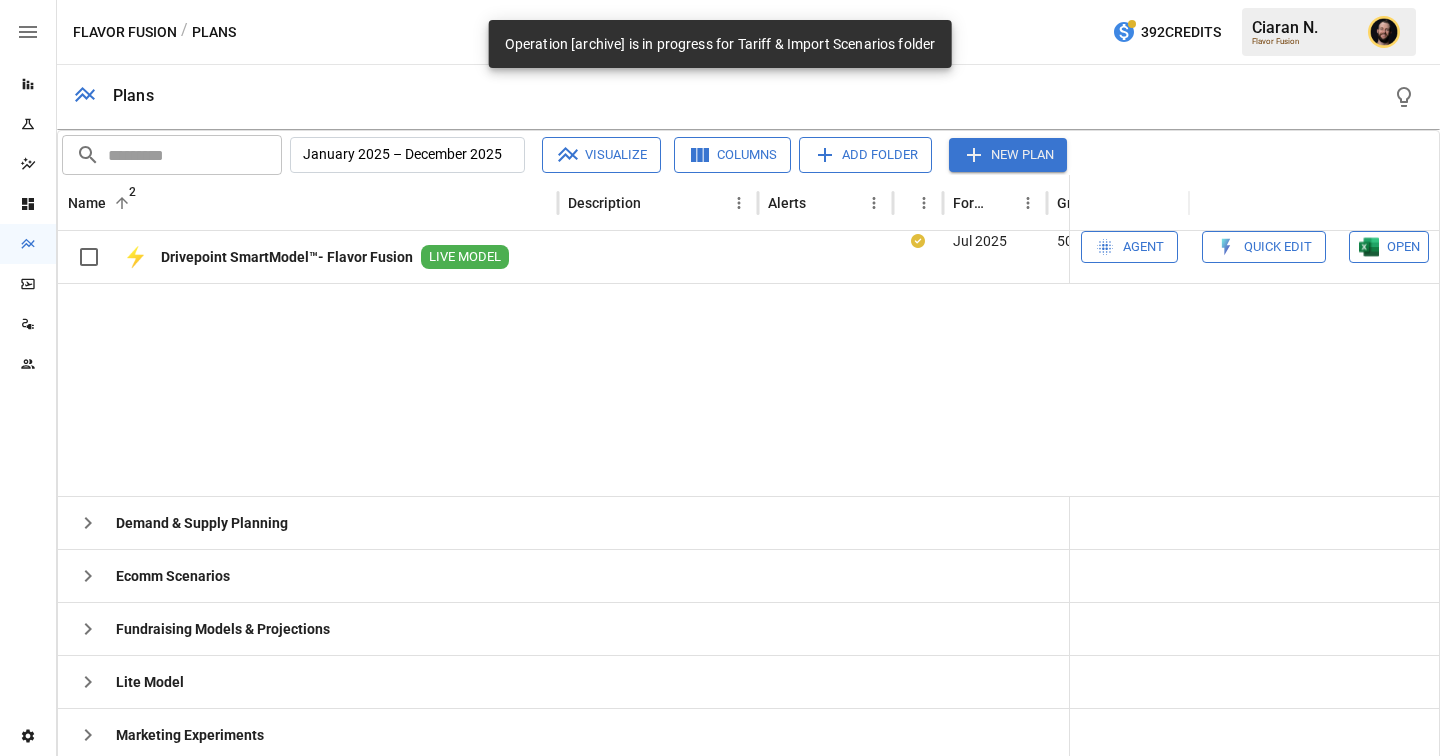 click at bounding box center (88, 523) 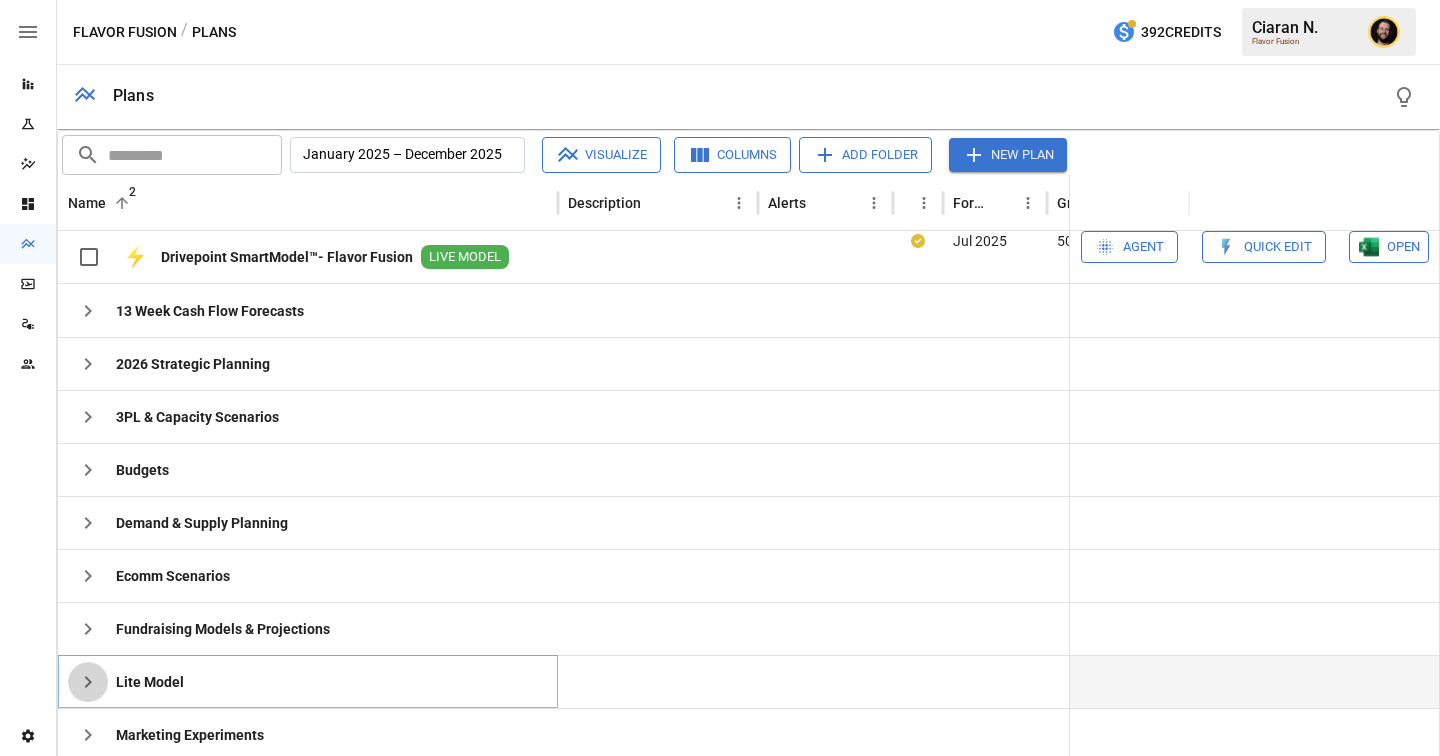 click at bounding box center (88, 311) 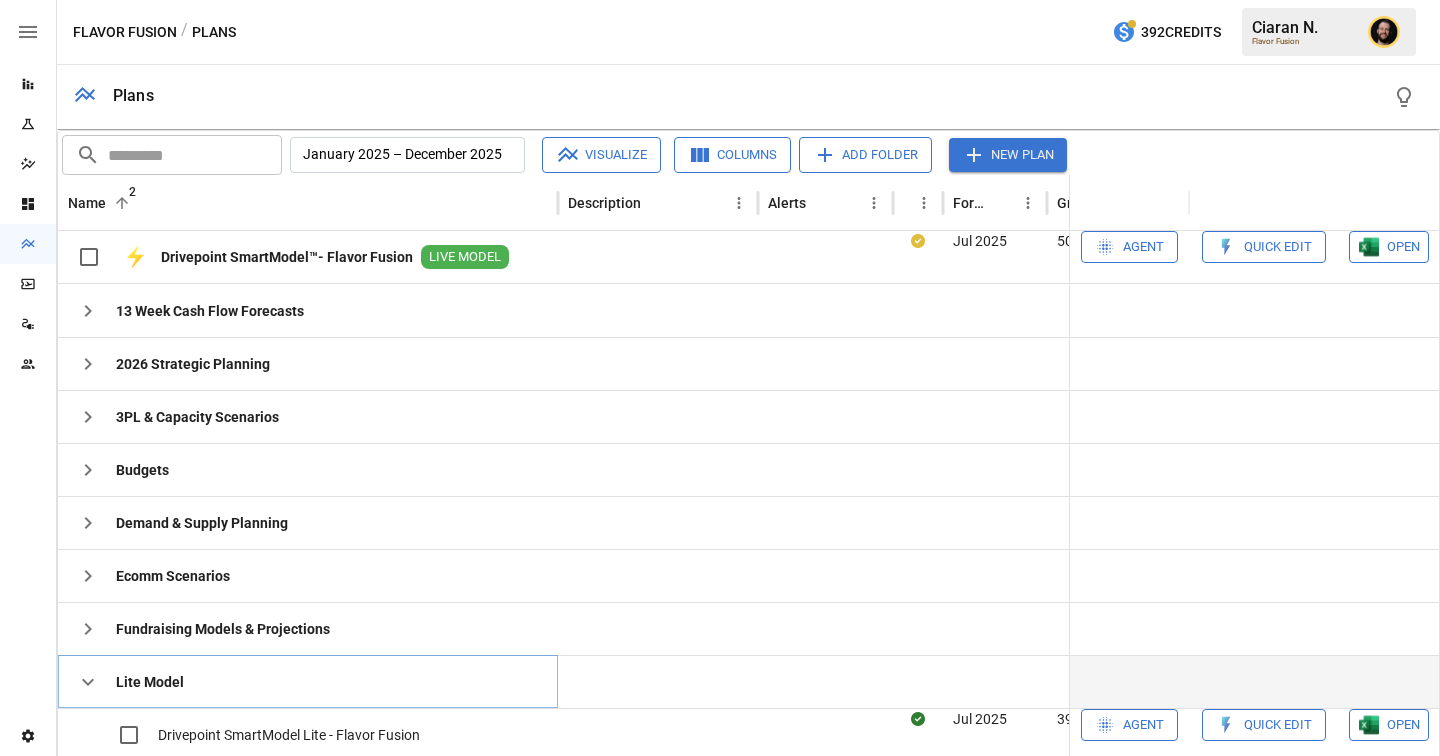 click at bounding box center (88, 682) 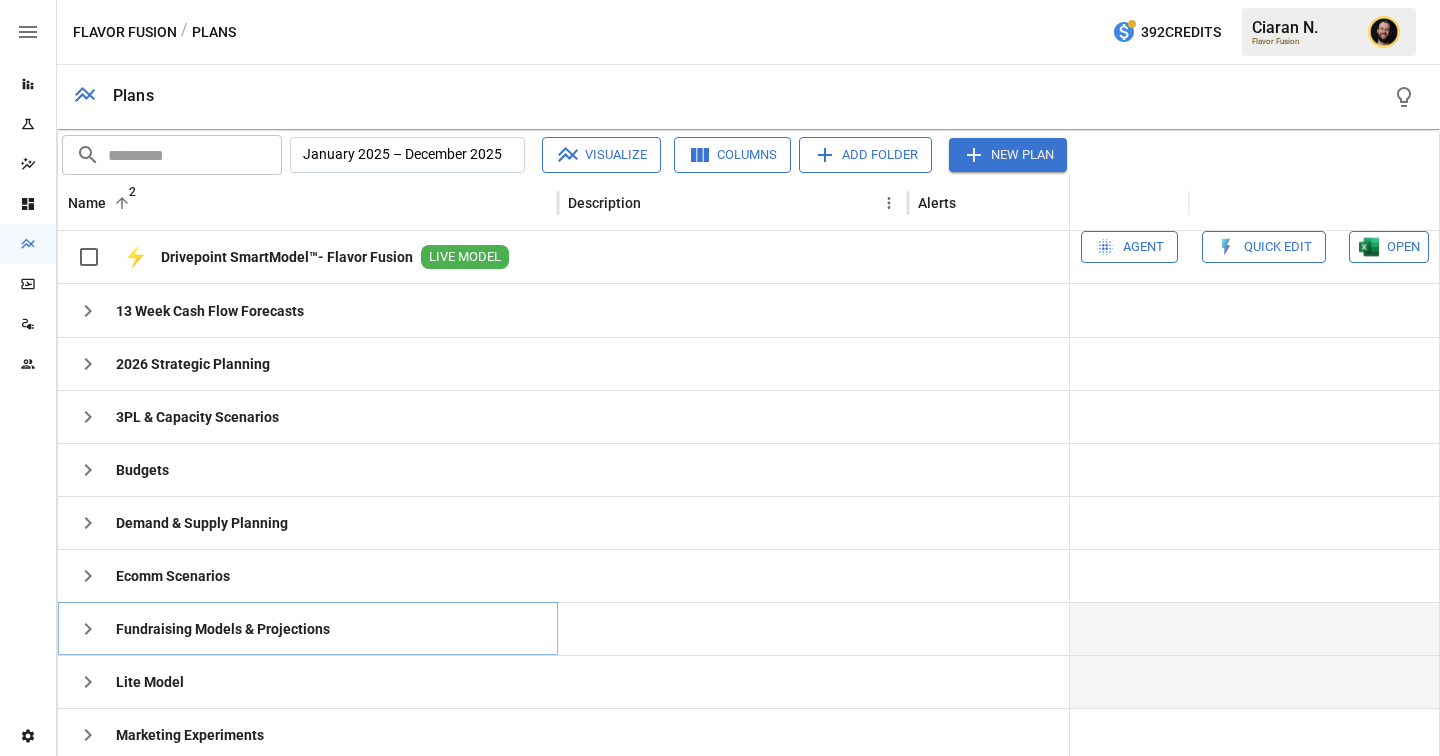 click at bounding box center (88, 311) 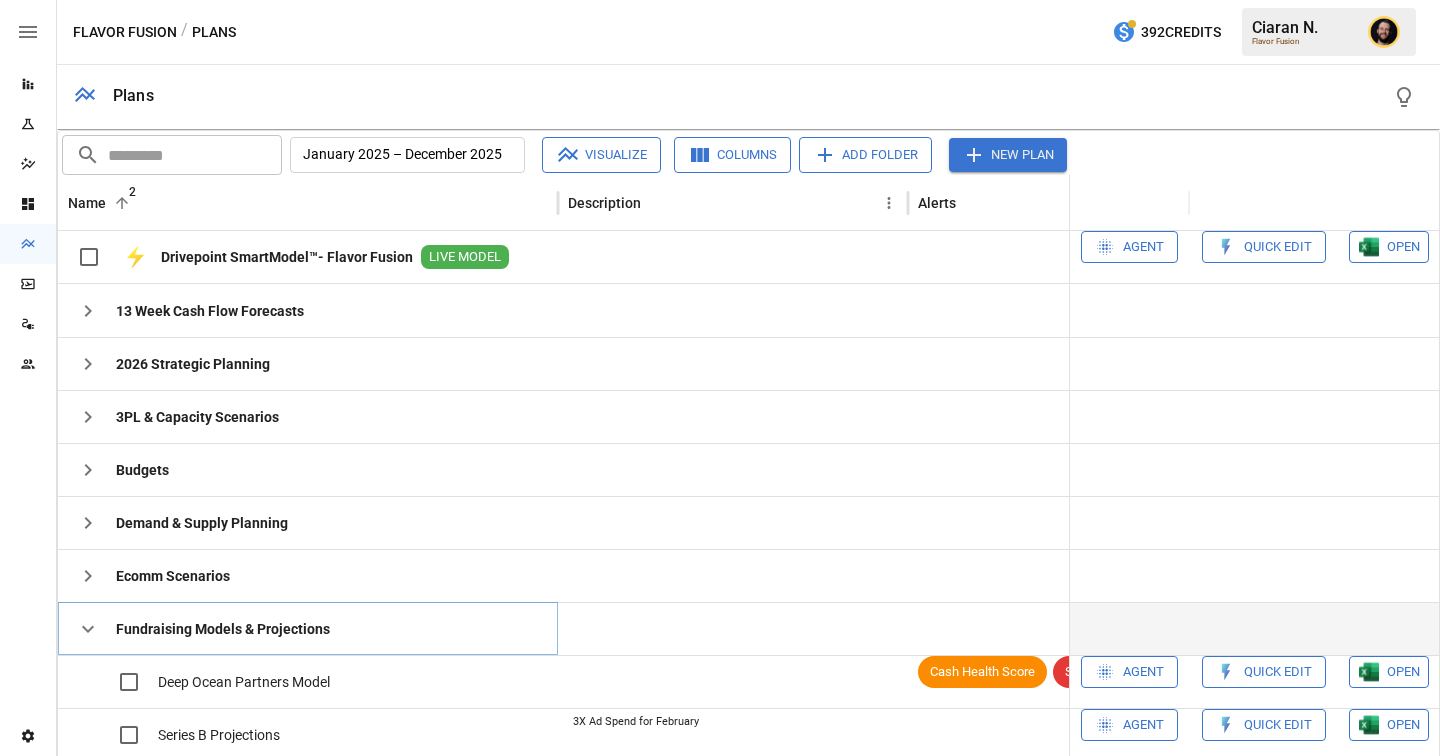 click at bounding box center [88, 629] 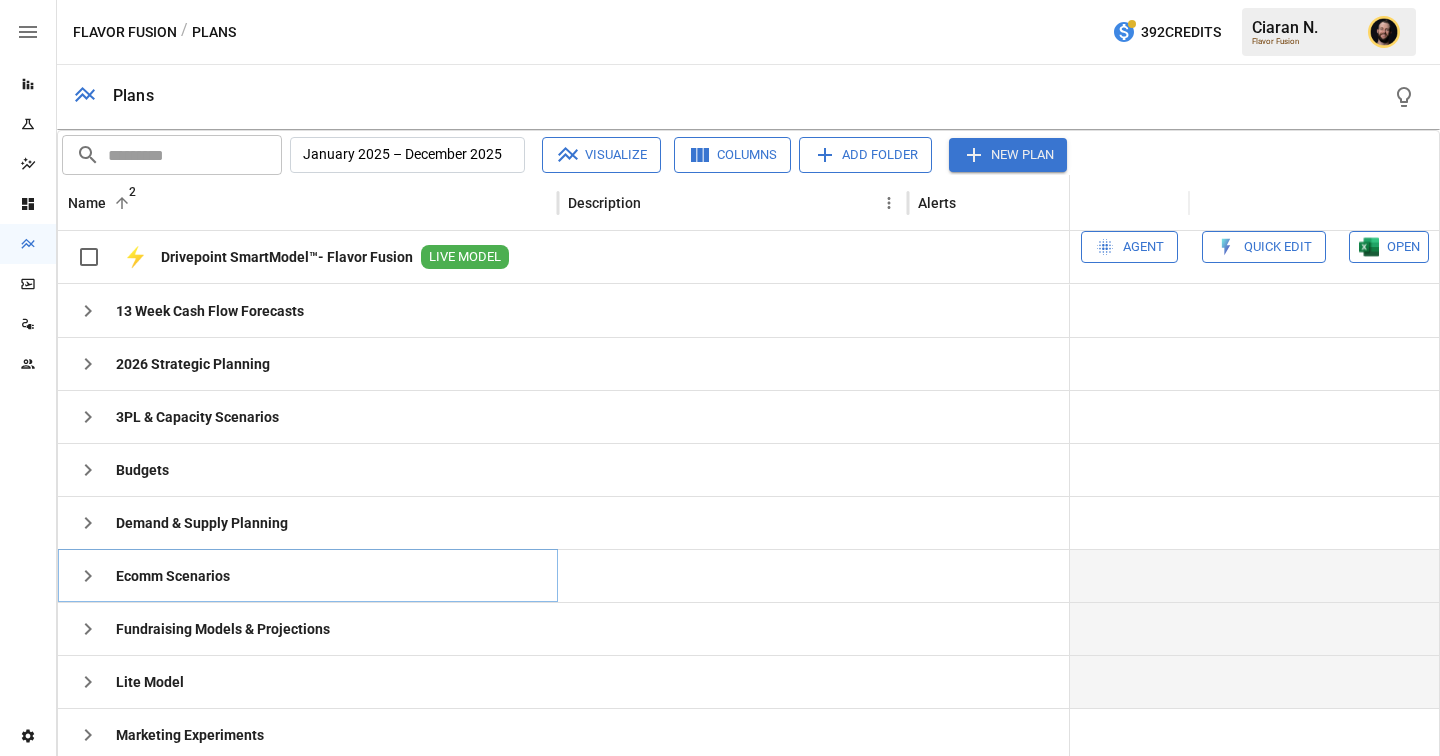 click at bounding box center (88, 311) 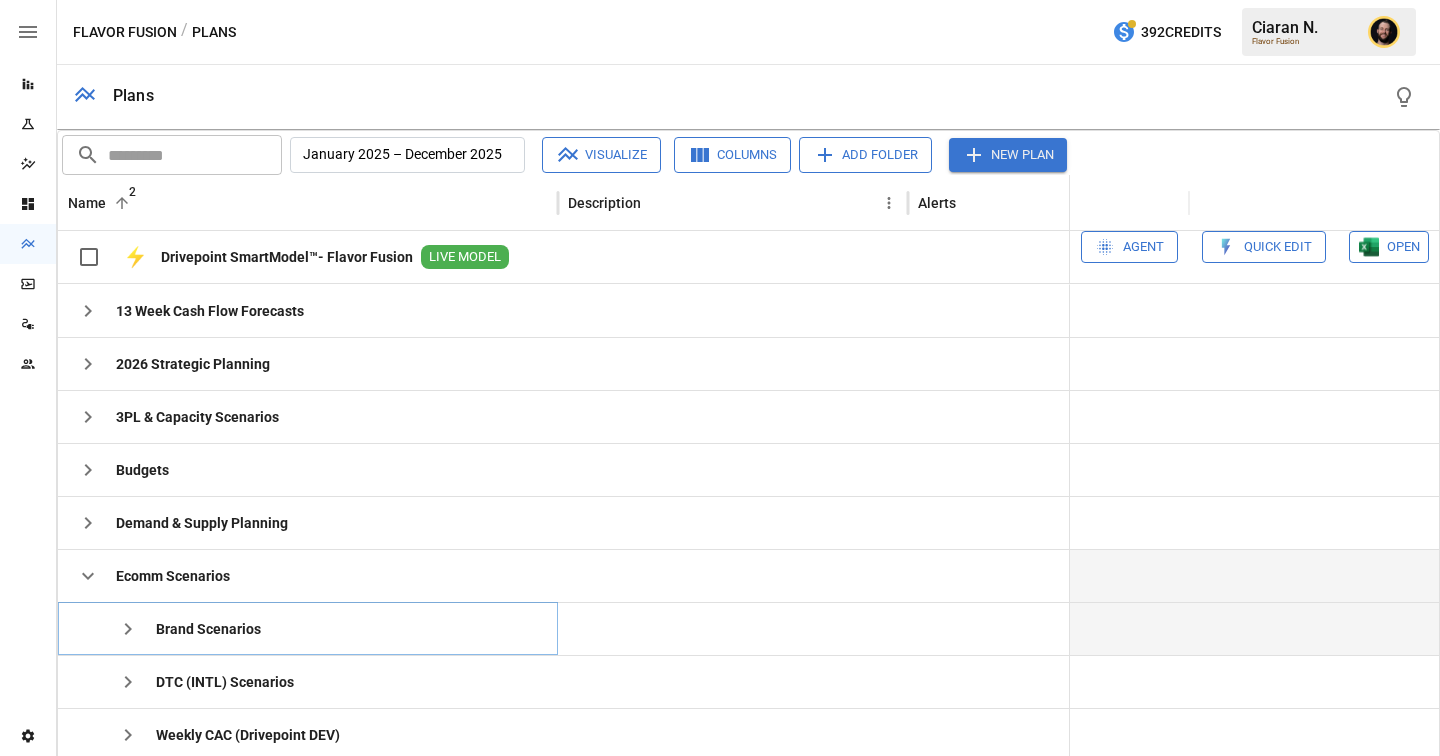 click at bounding box center (128, 629) 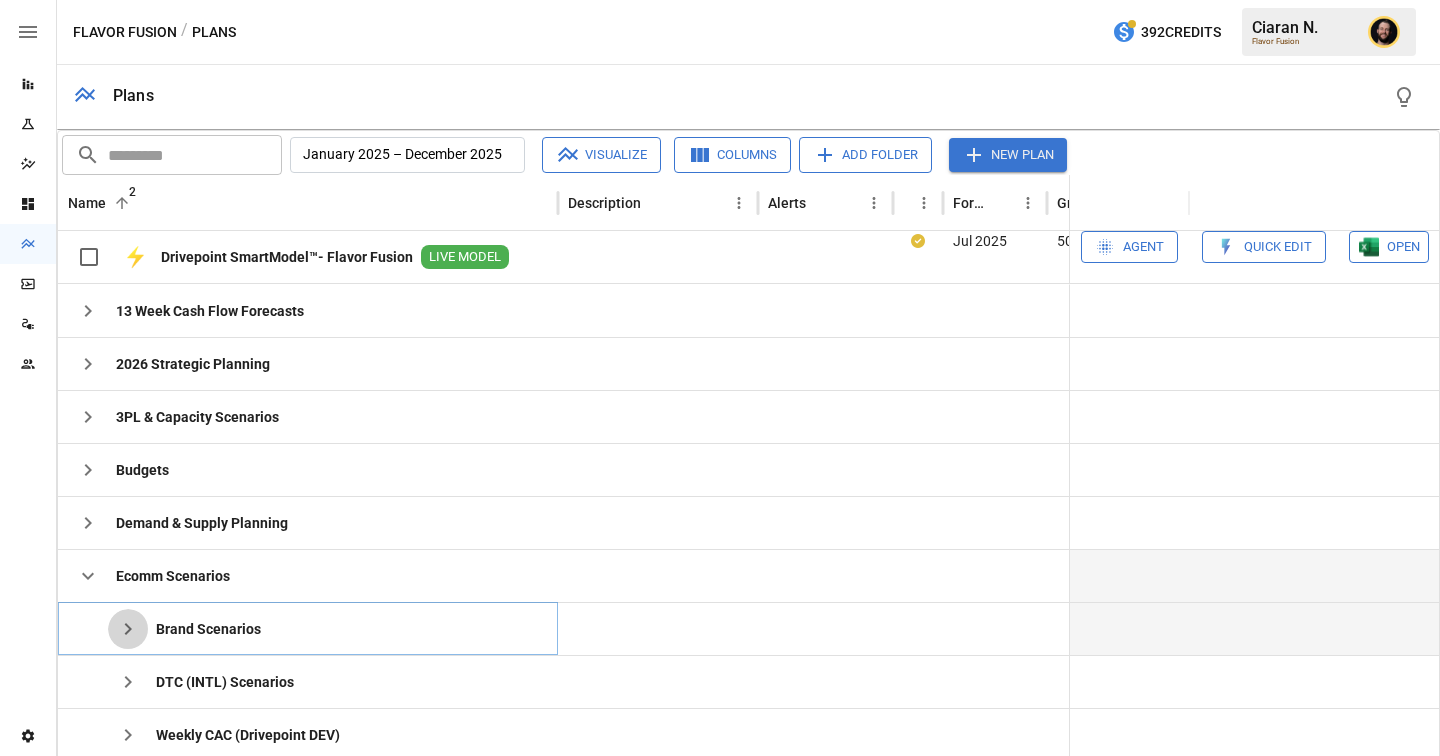 click at bounding box center (128, 629) 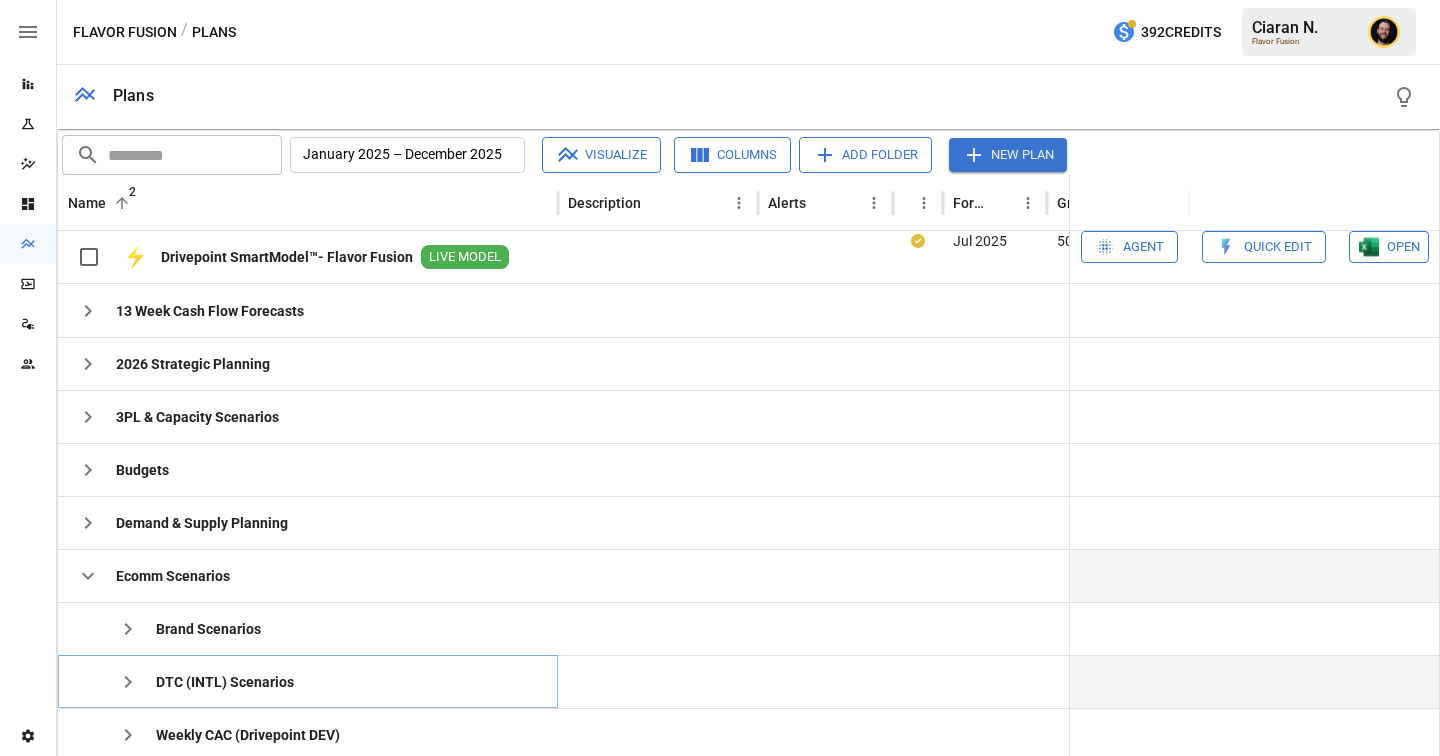 click at bounding box center [128, 629] 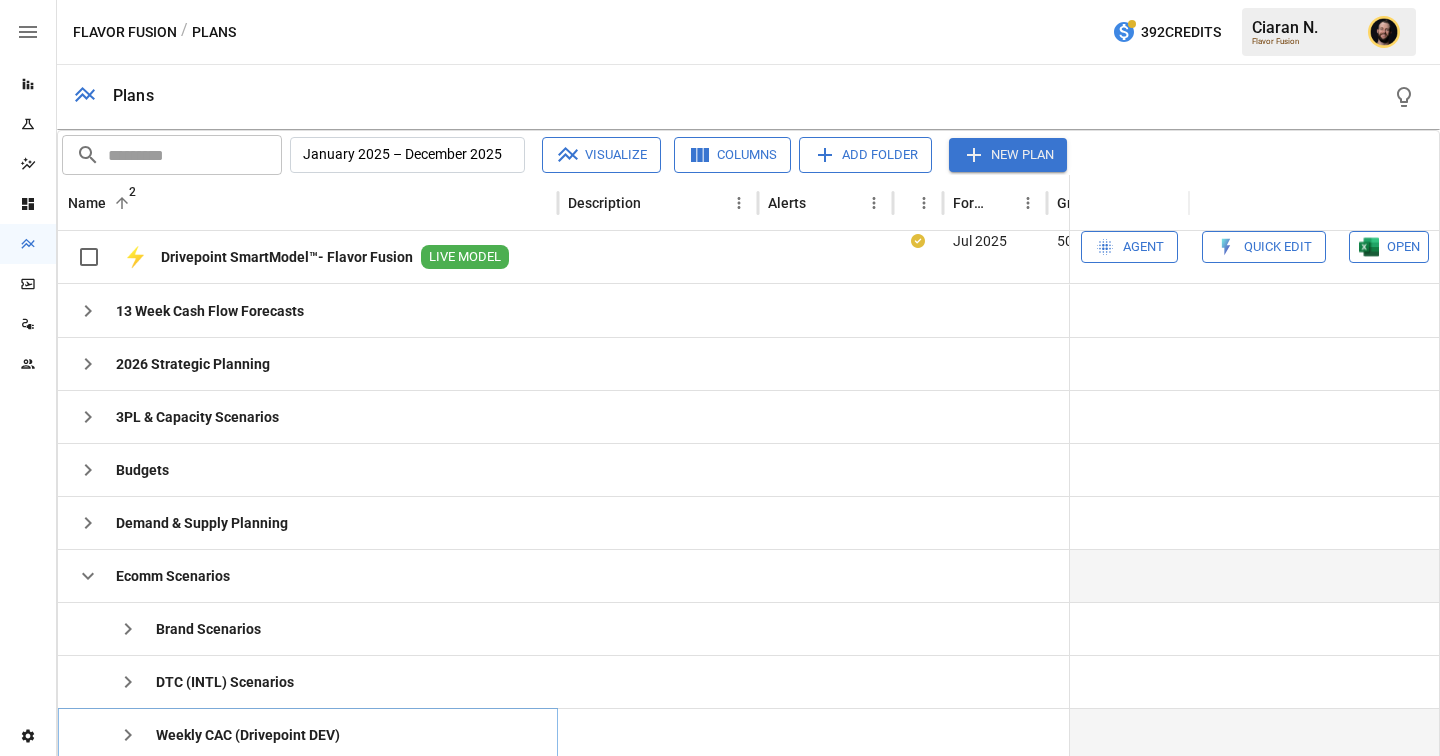 click at bounding box center [128, 629] 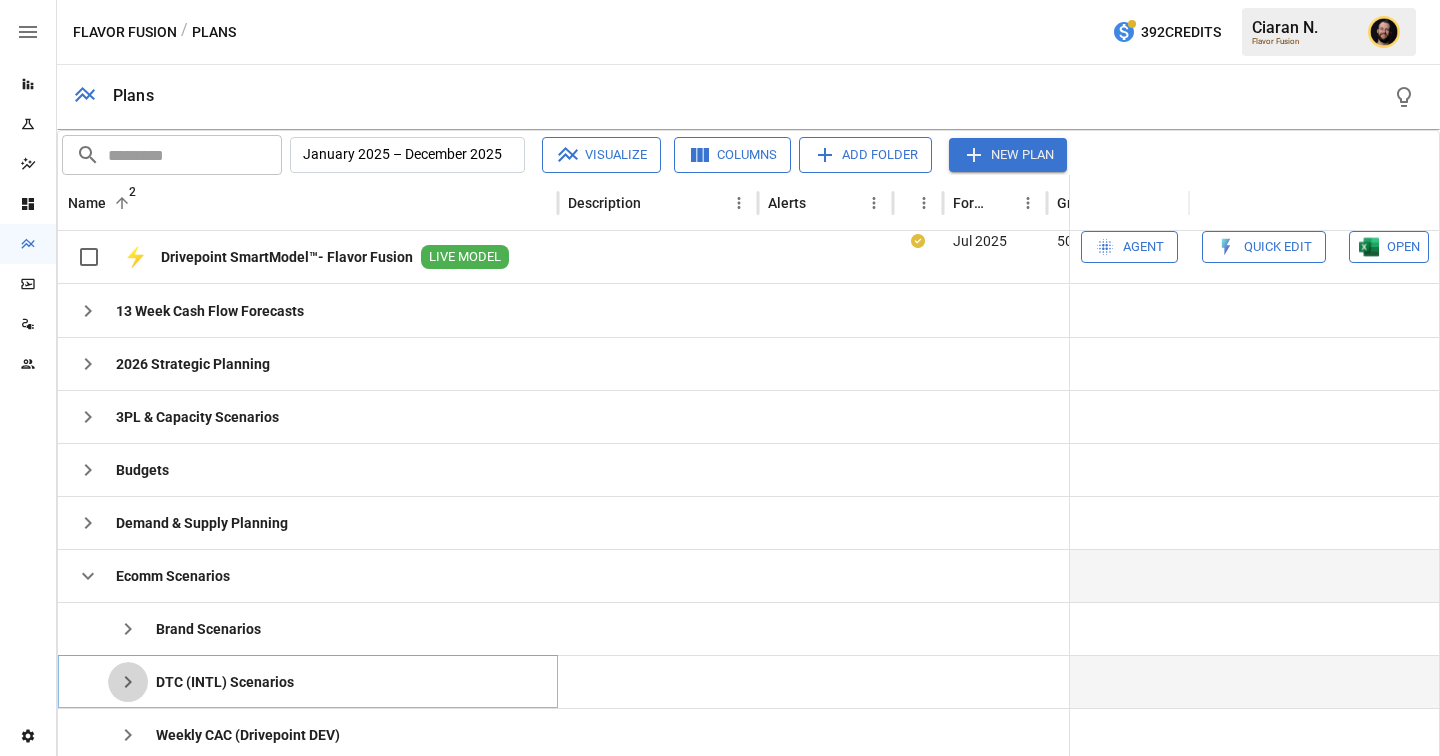 click at bounding box center (128, 629) 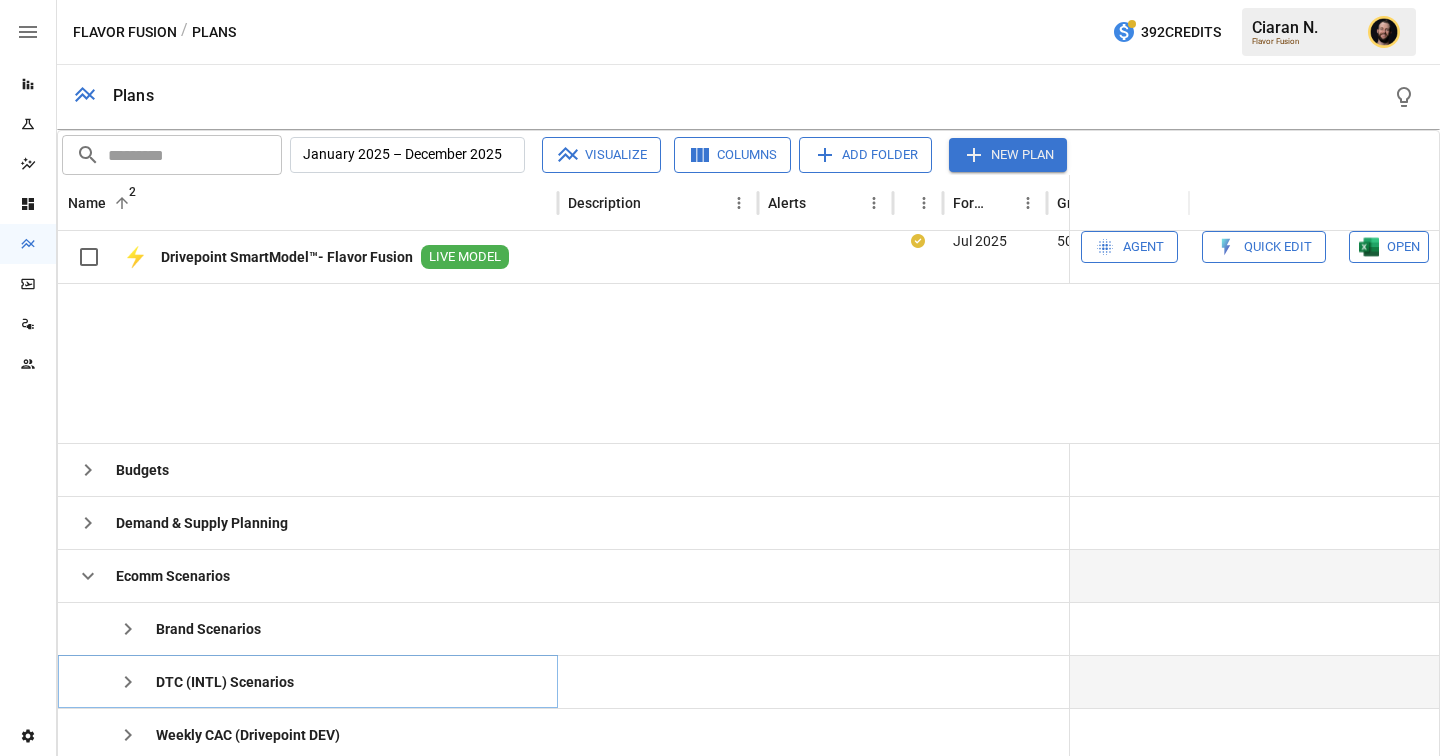 click at bounding box center [128, 629] 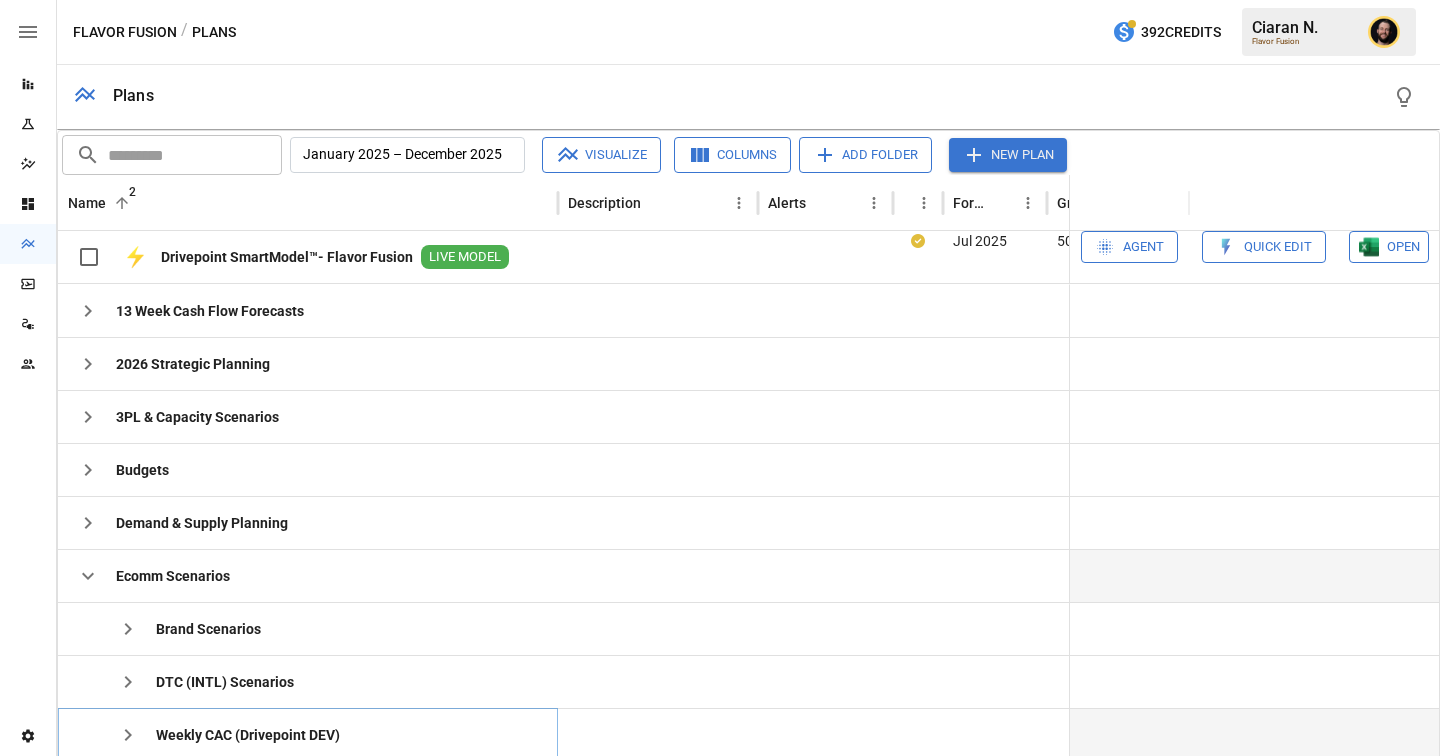 click at bounding box center [128, 629] 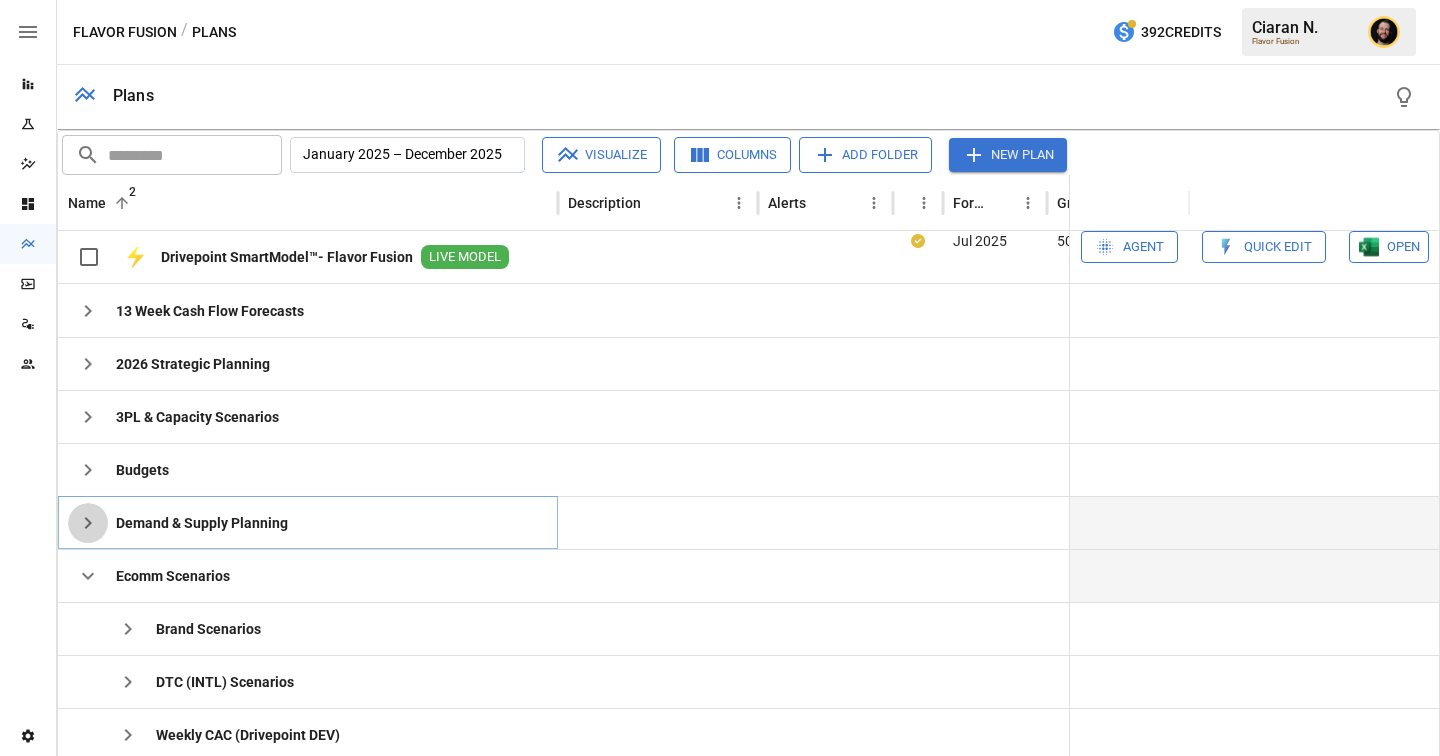 click at bounding box center [88, 311] 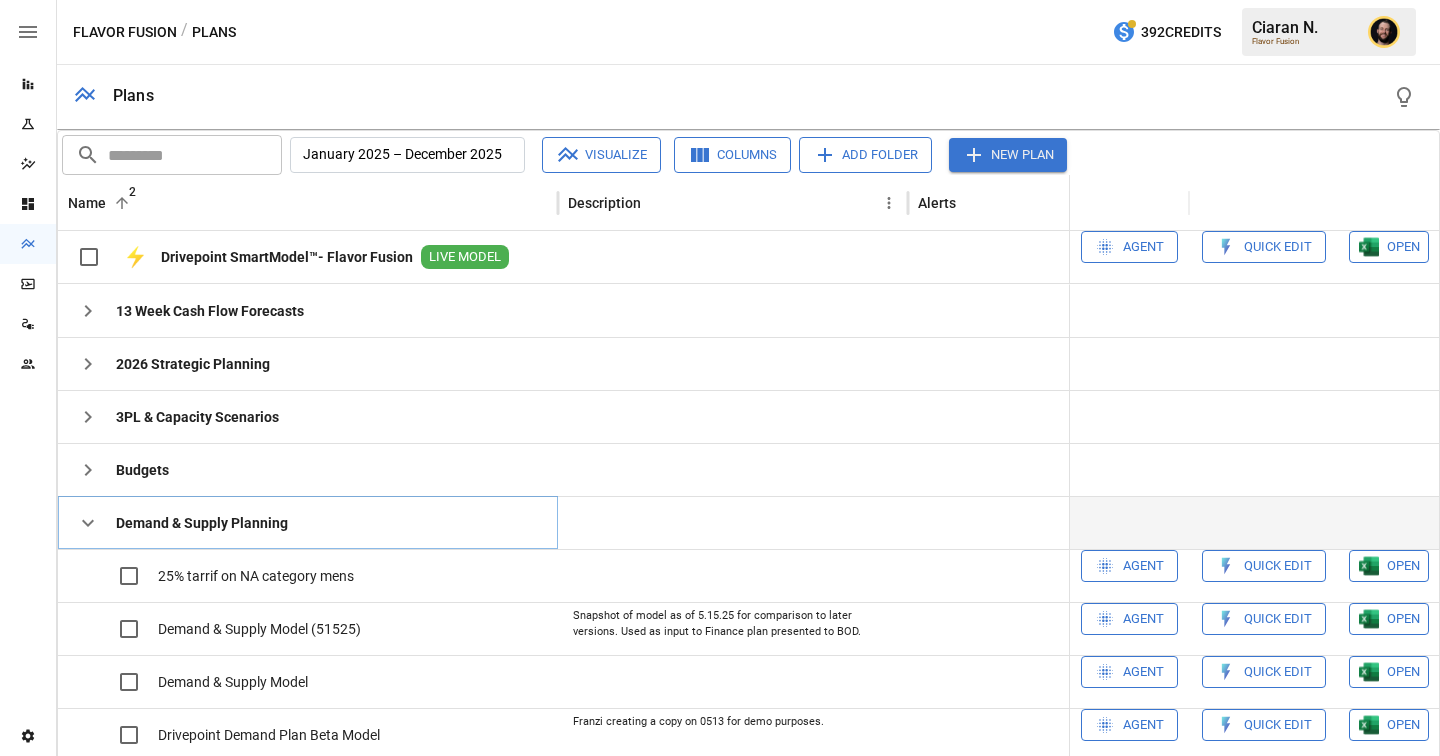 click at bounding box center (88, 523) 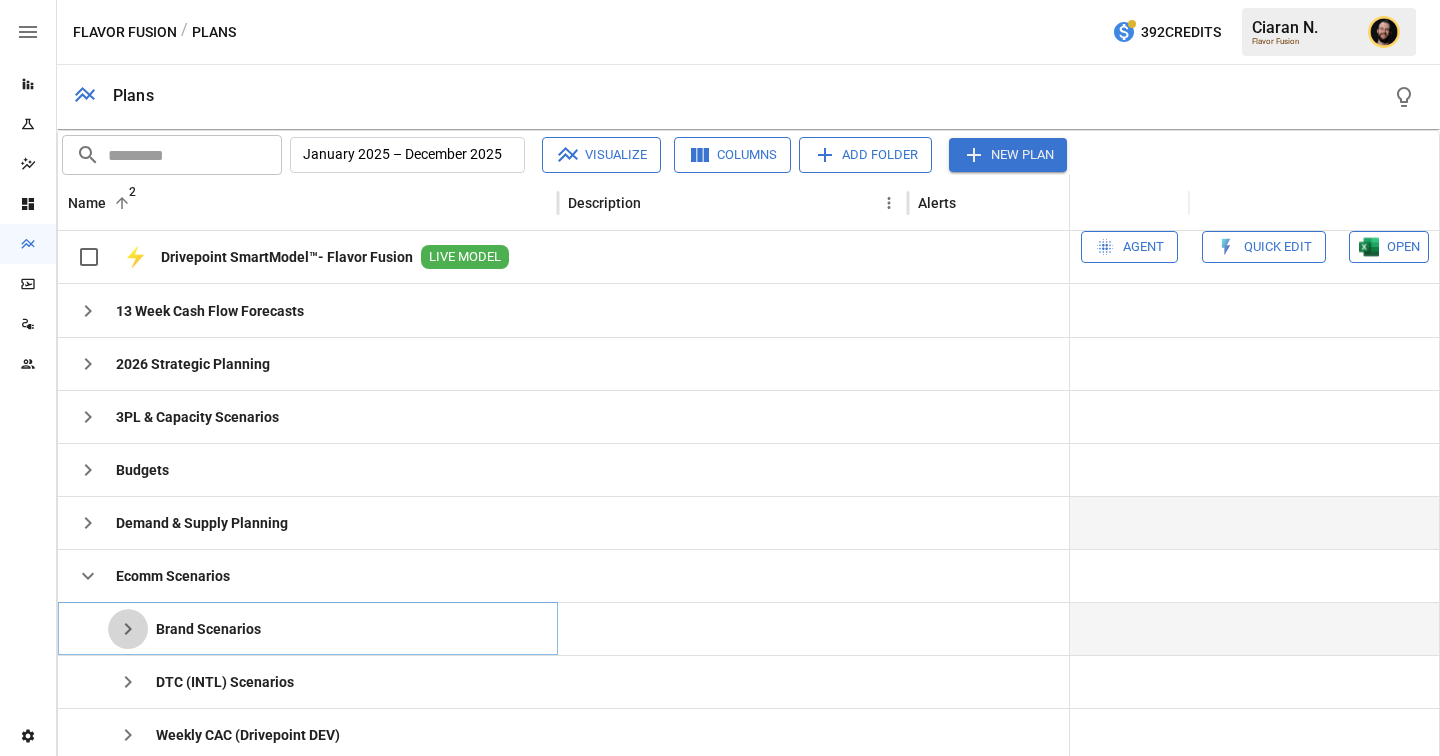 click at bounding box center [128, 629] 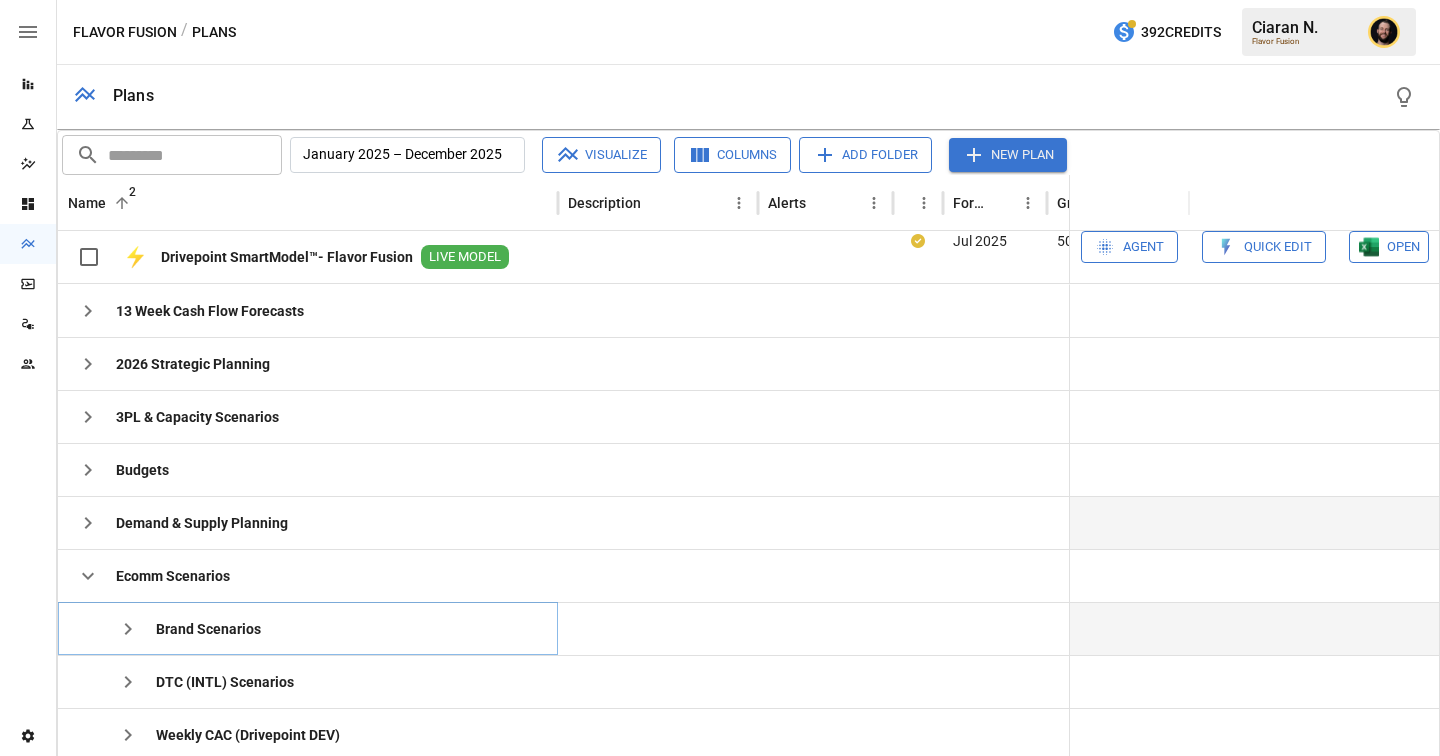 click at bounding box center (128, 629) 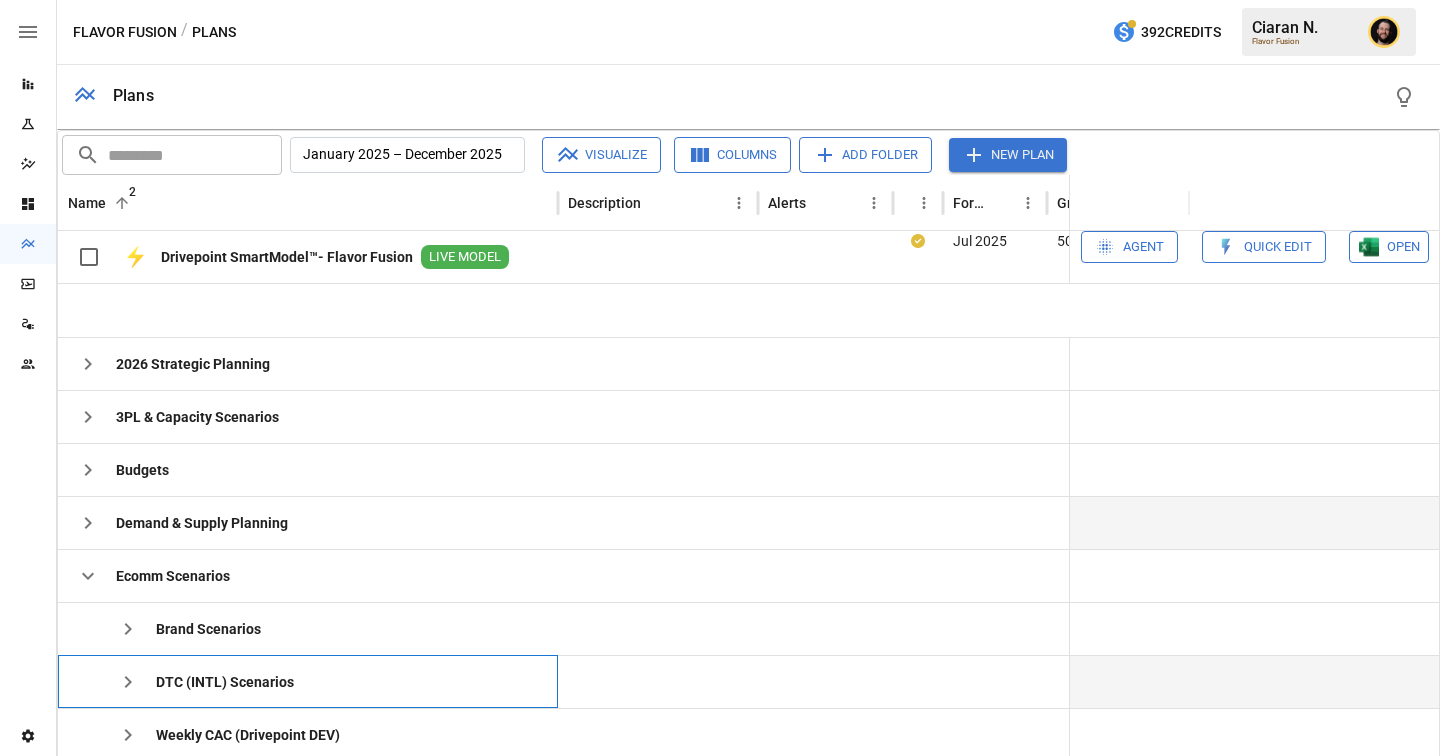 click on "DTC (INTL) Scenarios" at bounding box center [308, 364] 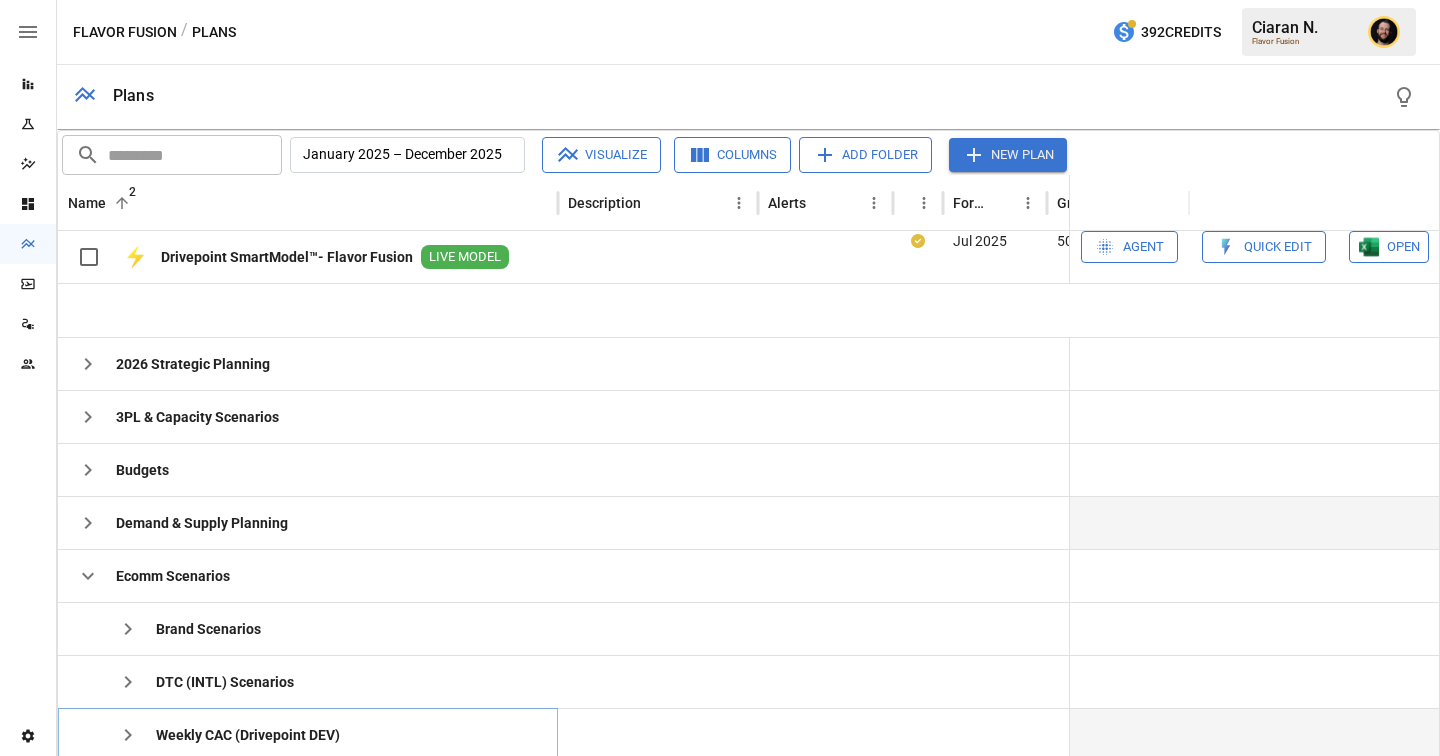 click at bounding box center (128, 629) 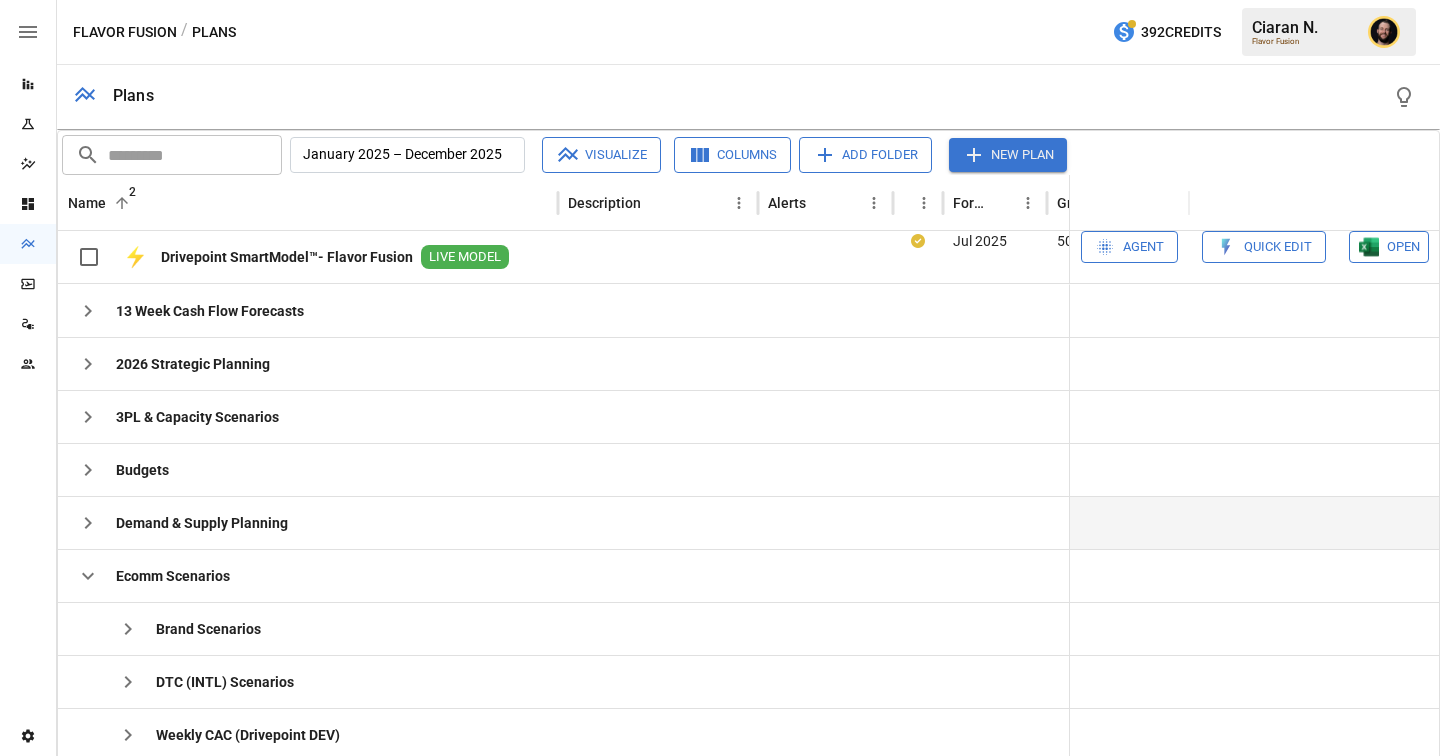 click at bounding box center [88, 311] 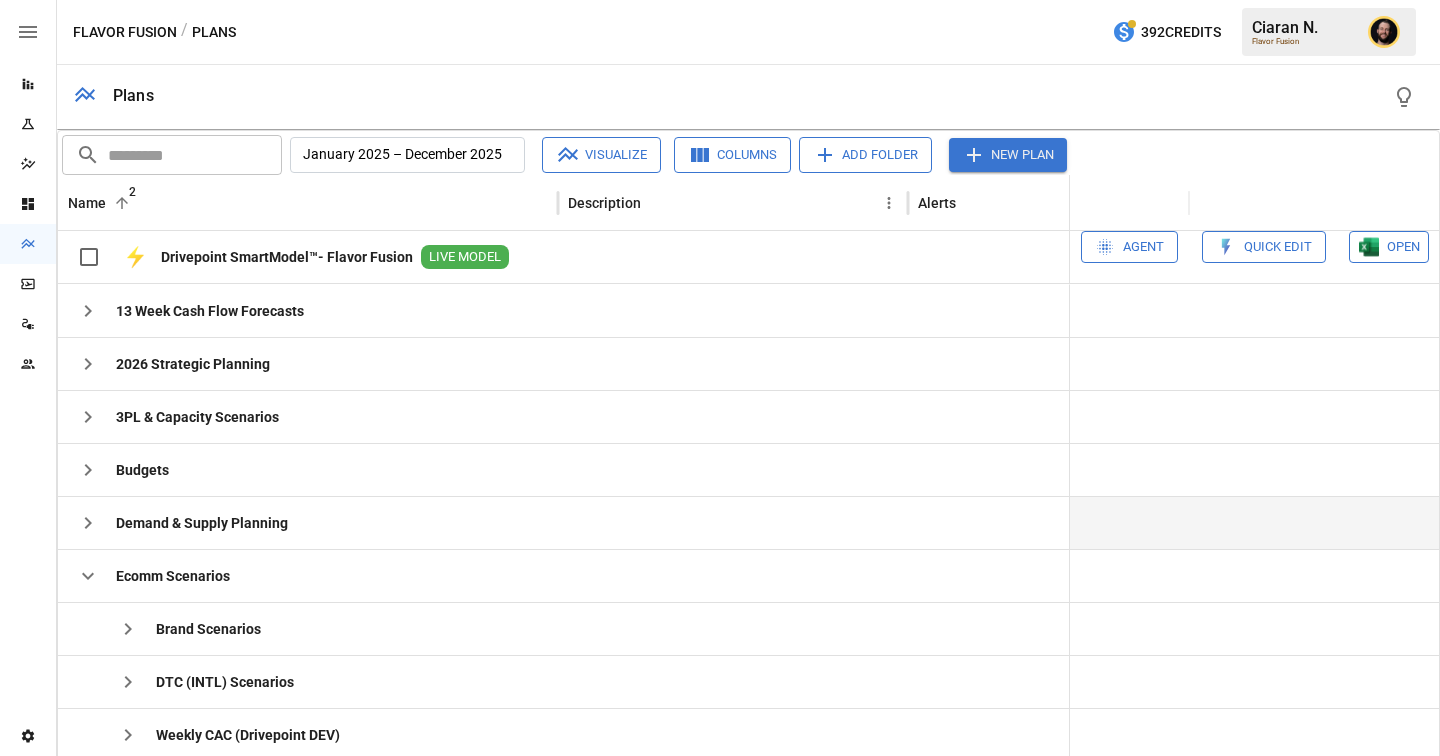 click at bounding box center (88, 576) 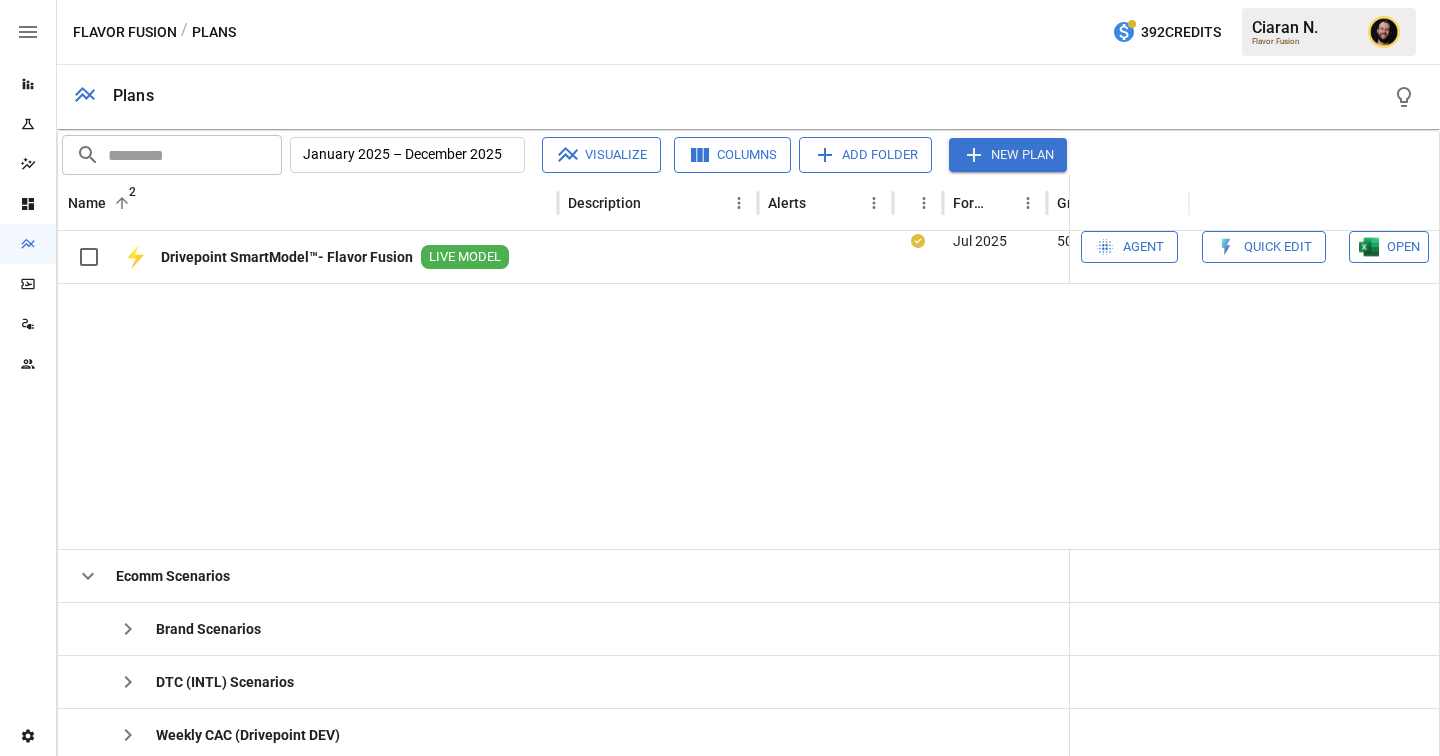 click at bounding box center [88, 788] 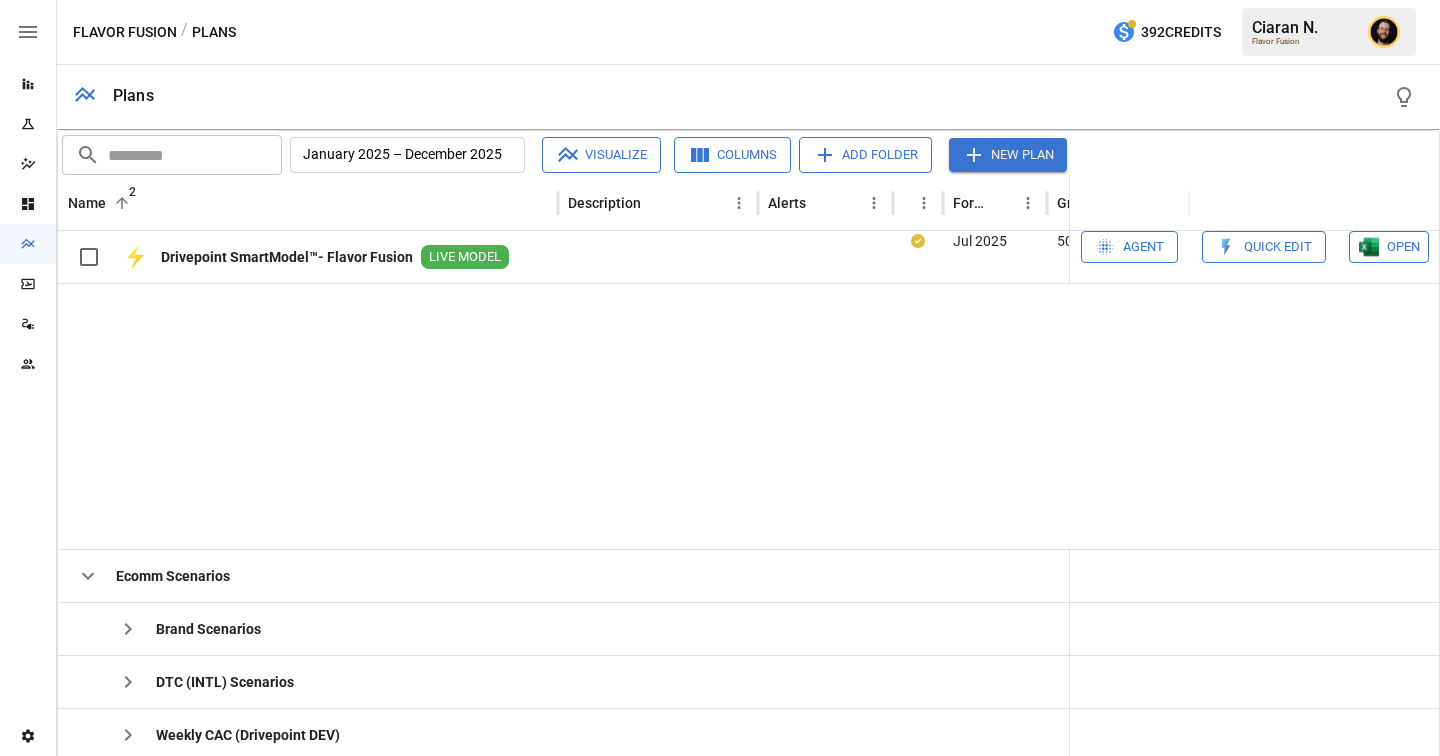 click at bounding box center [88, 576] 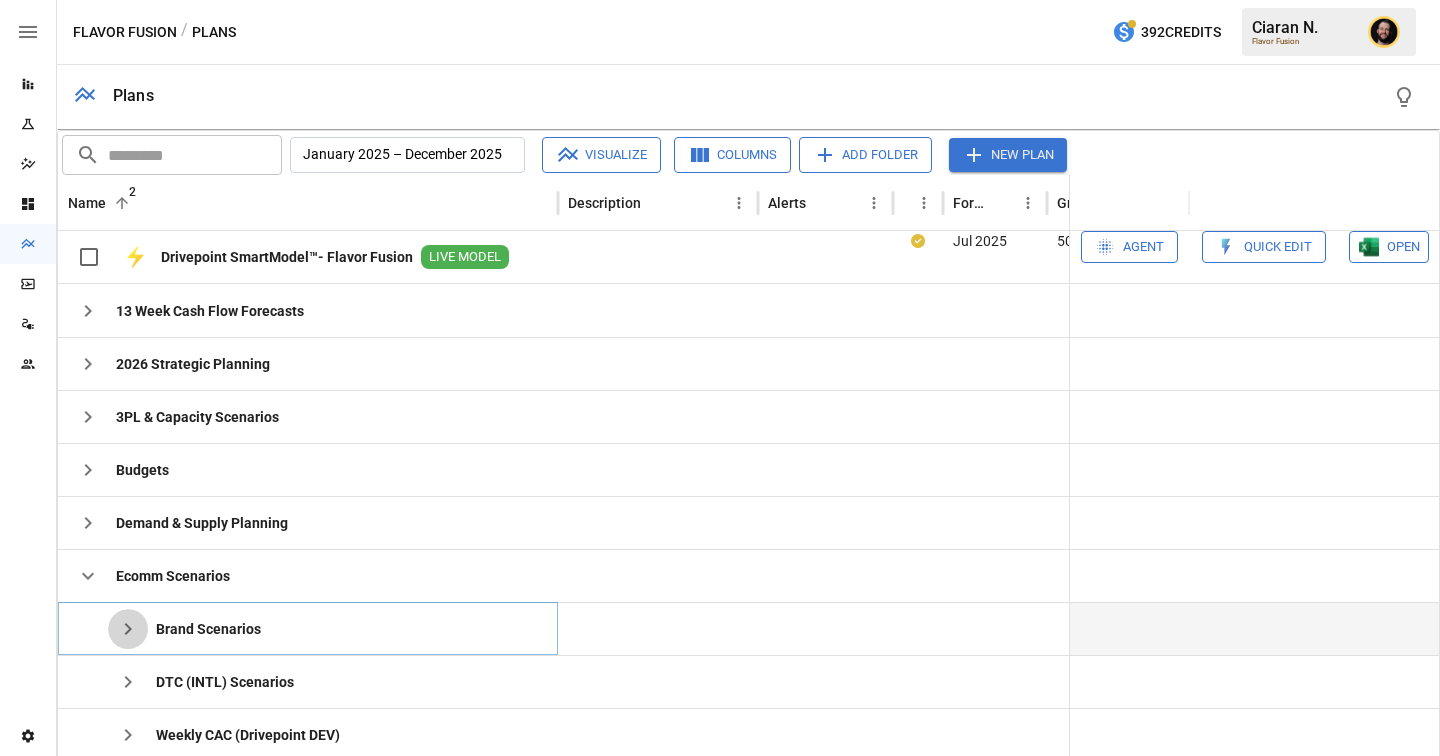 click at bounding box center [128, 629] 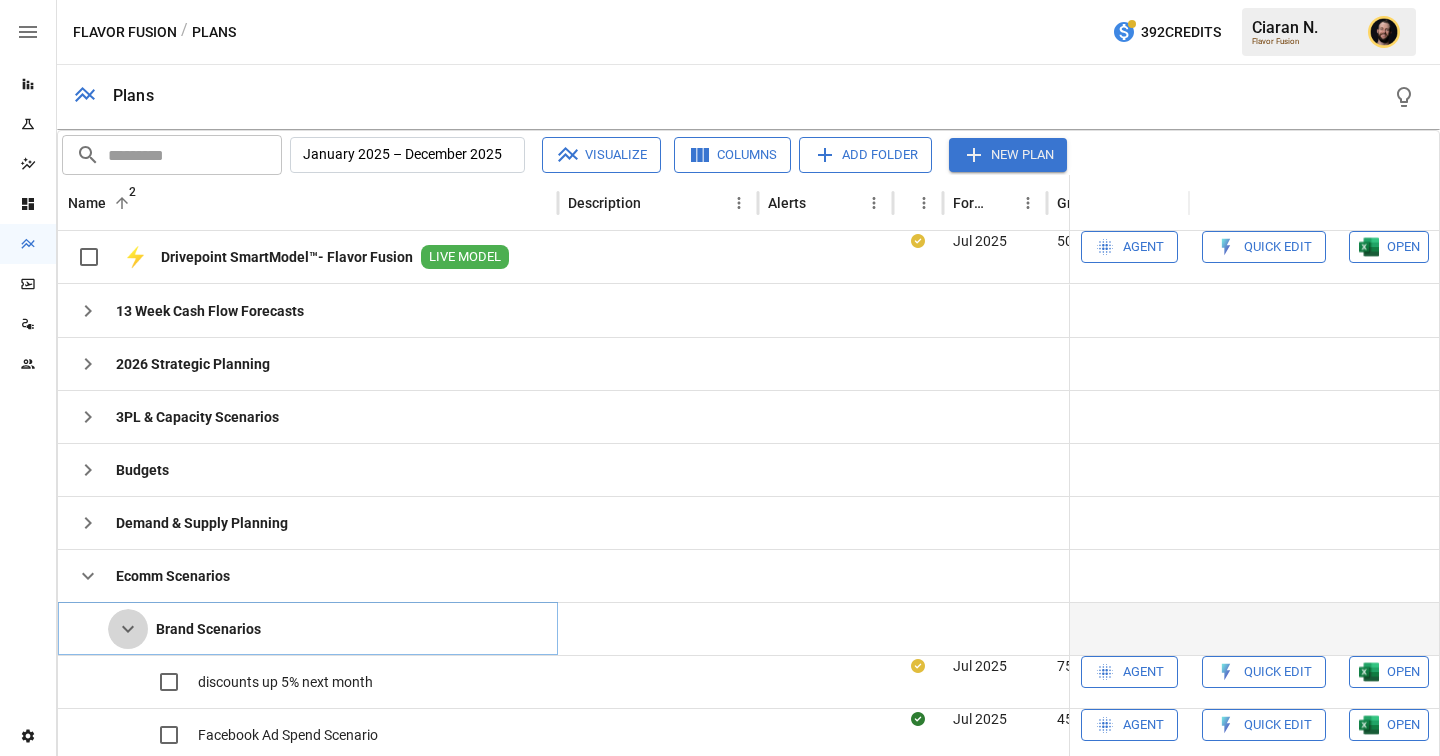 click at bounding box center [128, 629] 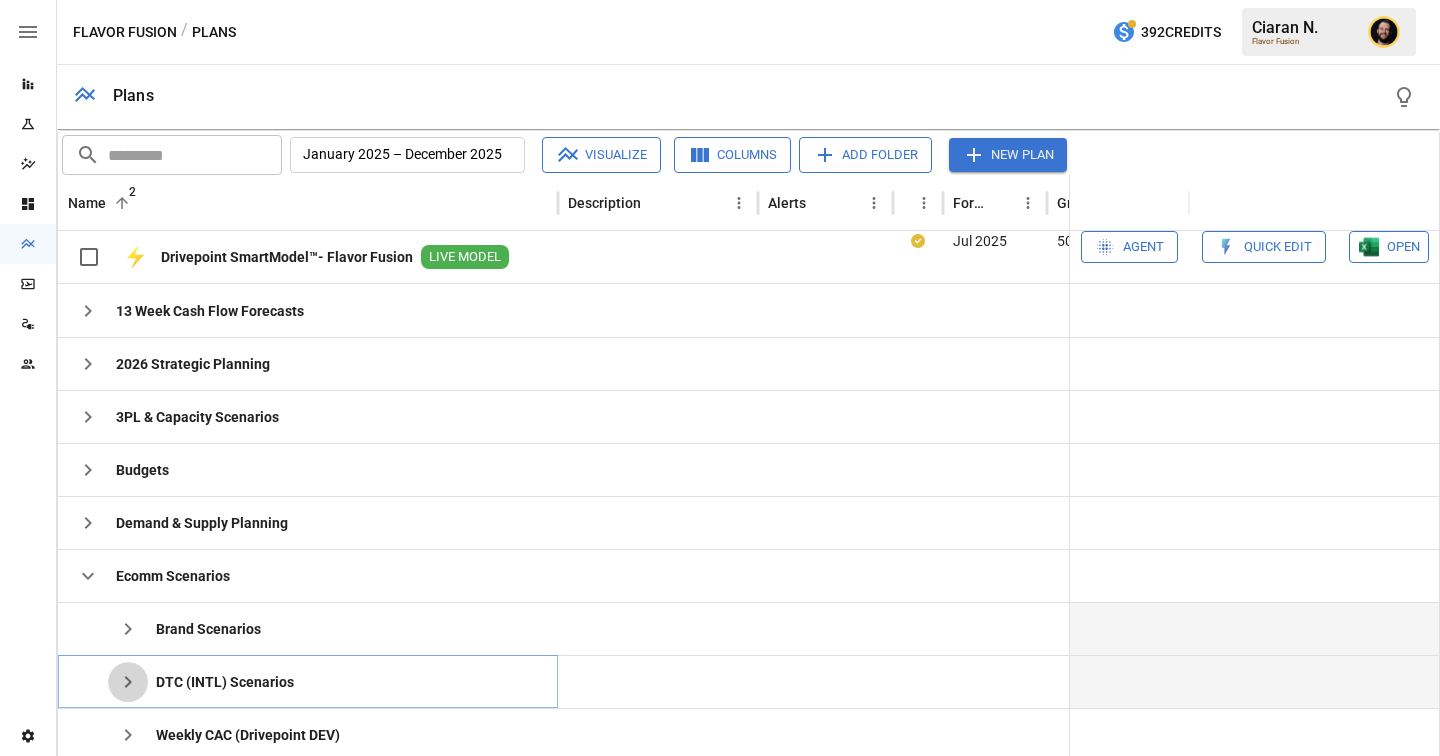 click at bounding box center [128, 629] 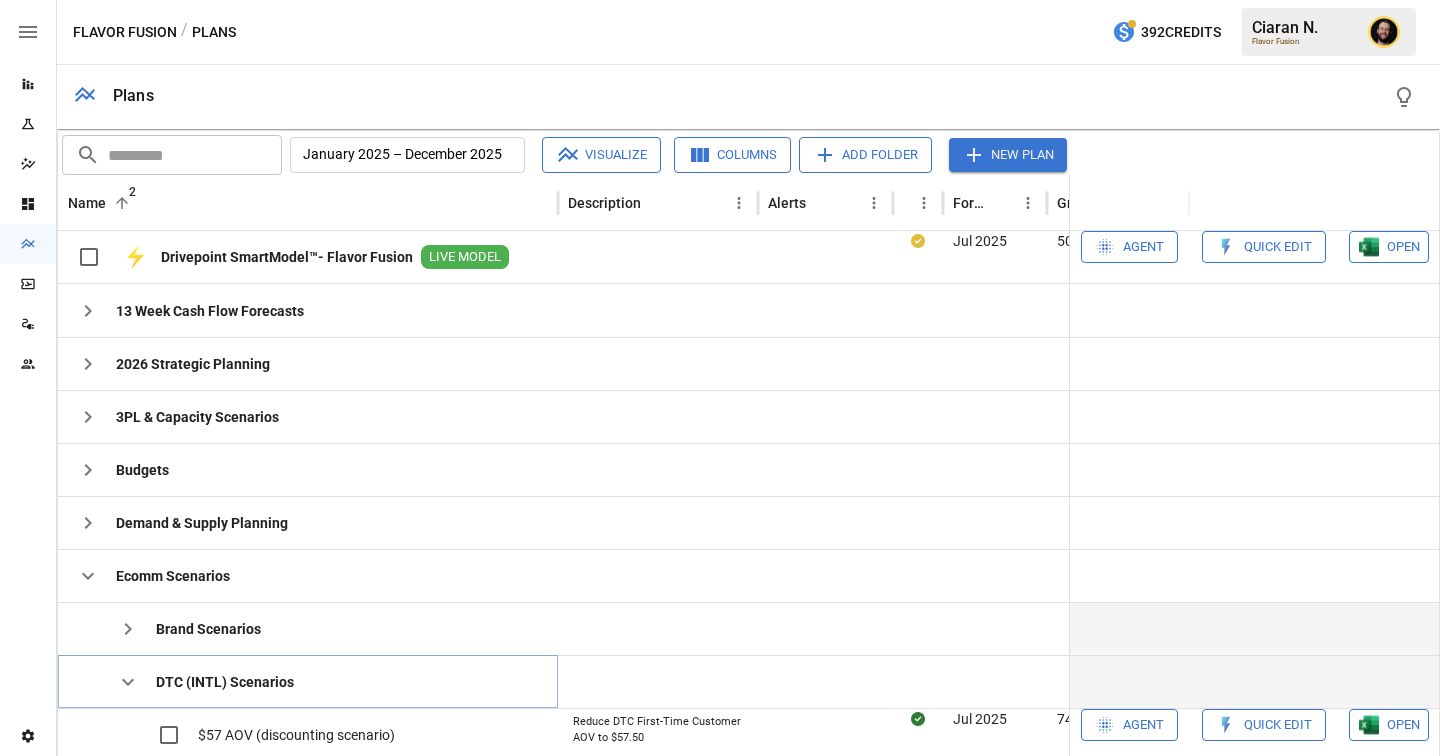 click at bounding box center [128, 682] 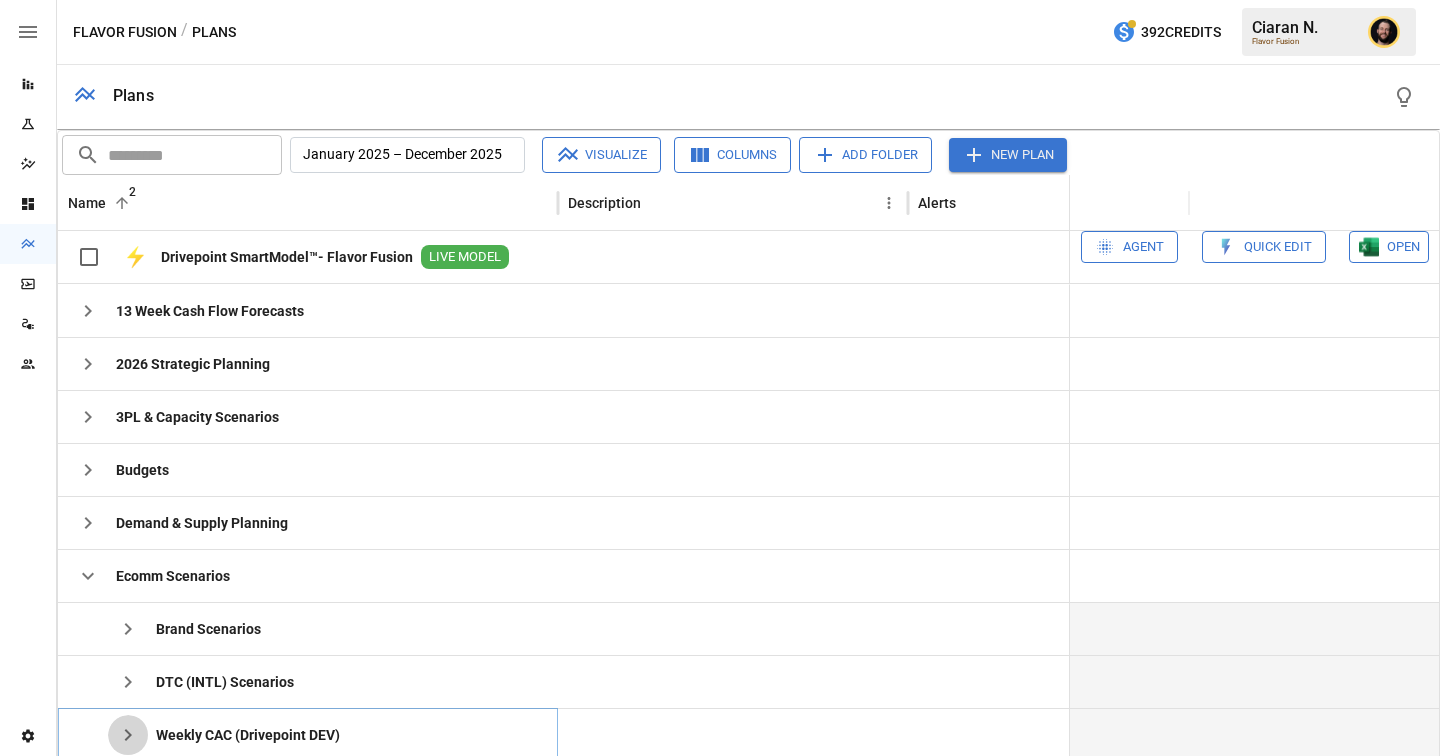 click at bounding box center (128, 629) 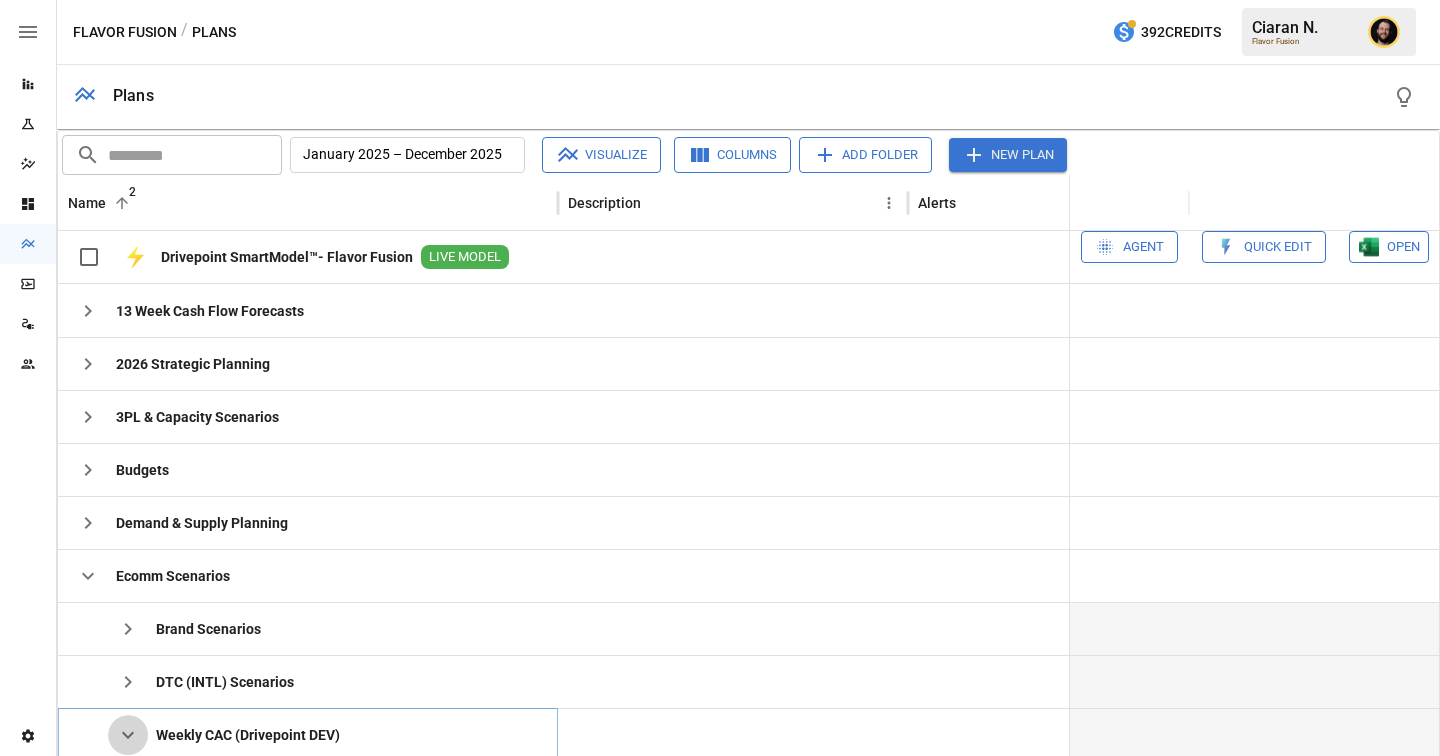 click at bounding box center (128, 735) 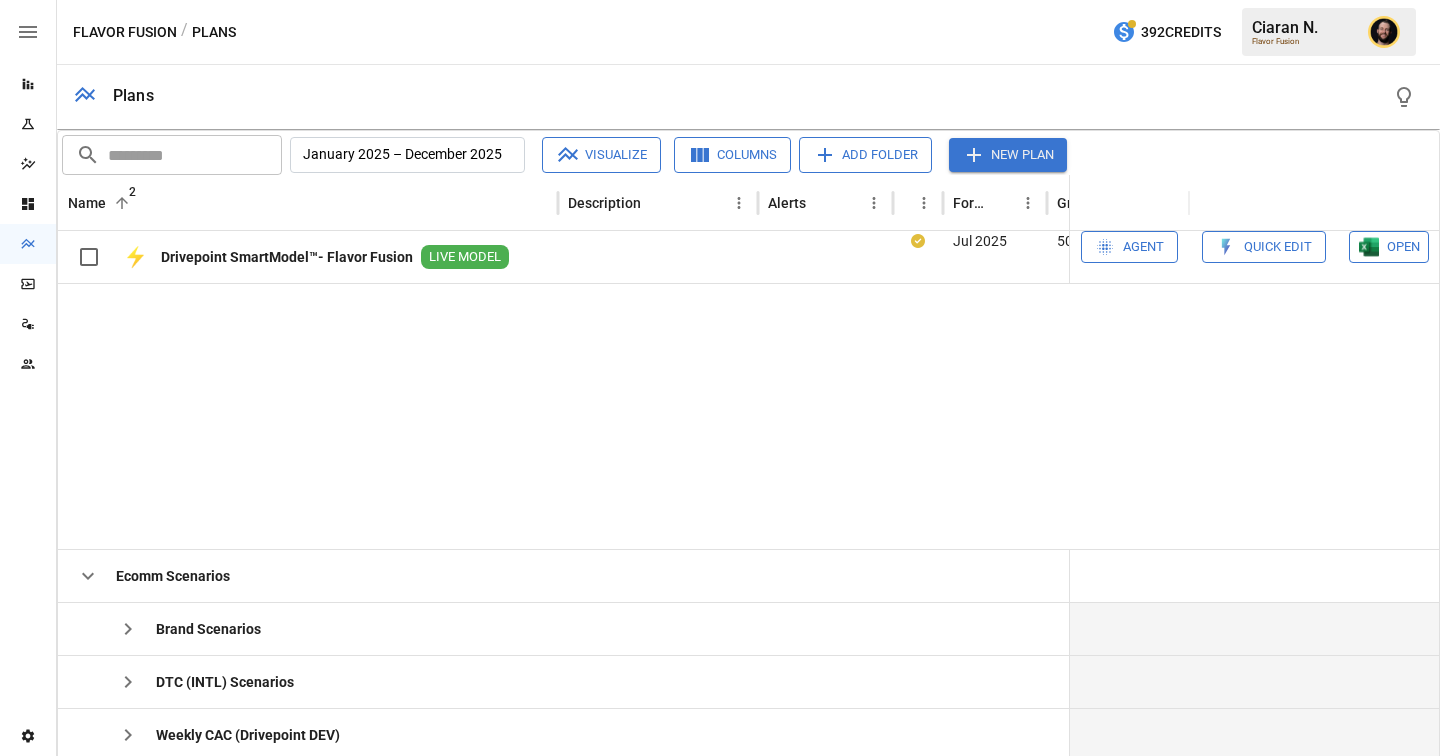 click at bounding box center (88, 788) 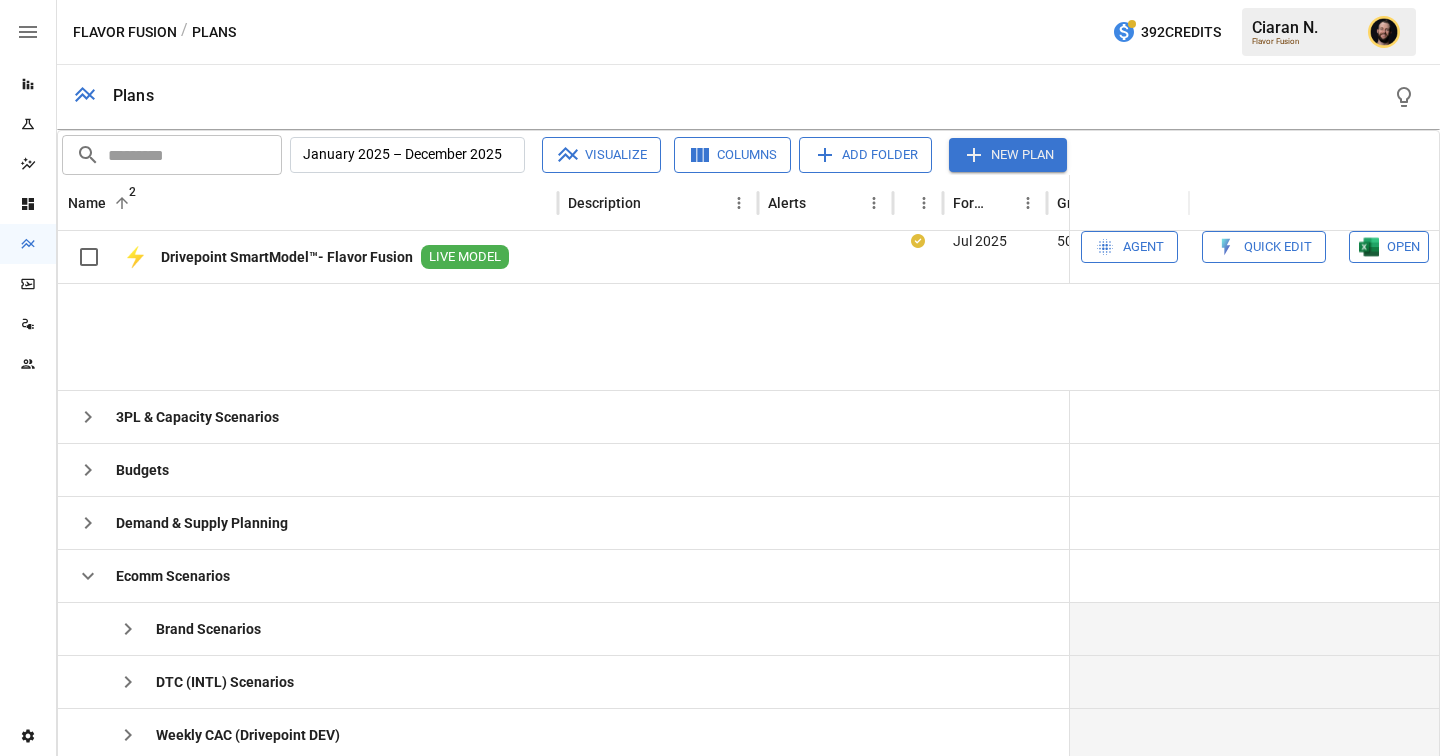 click at bounding box center [88, 576] 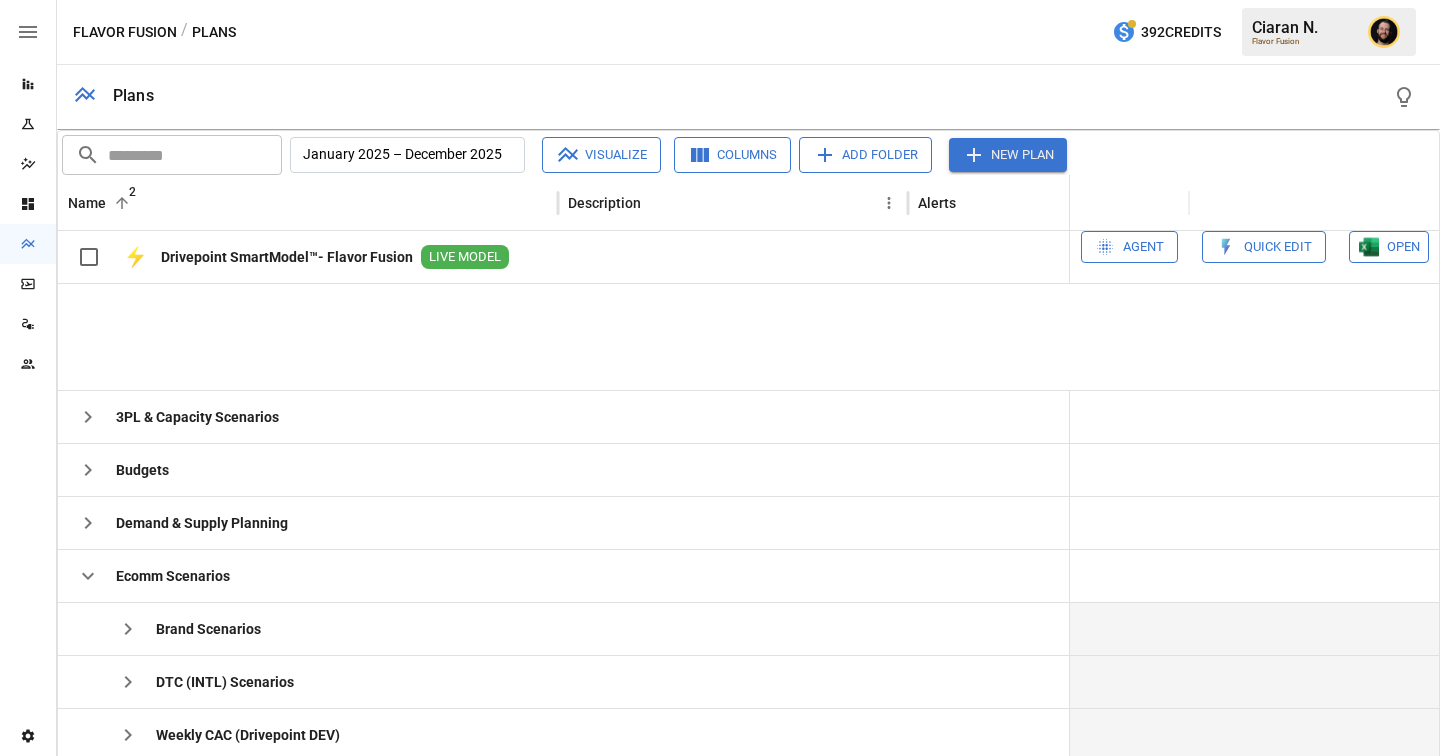 click at bounding box center (88, 417) 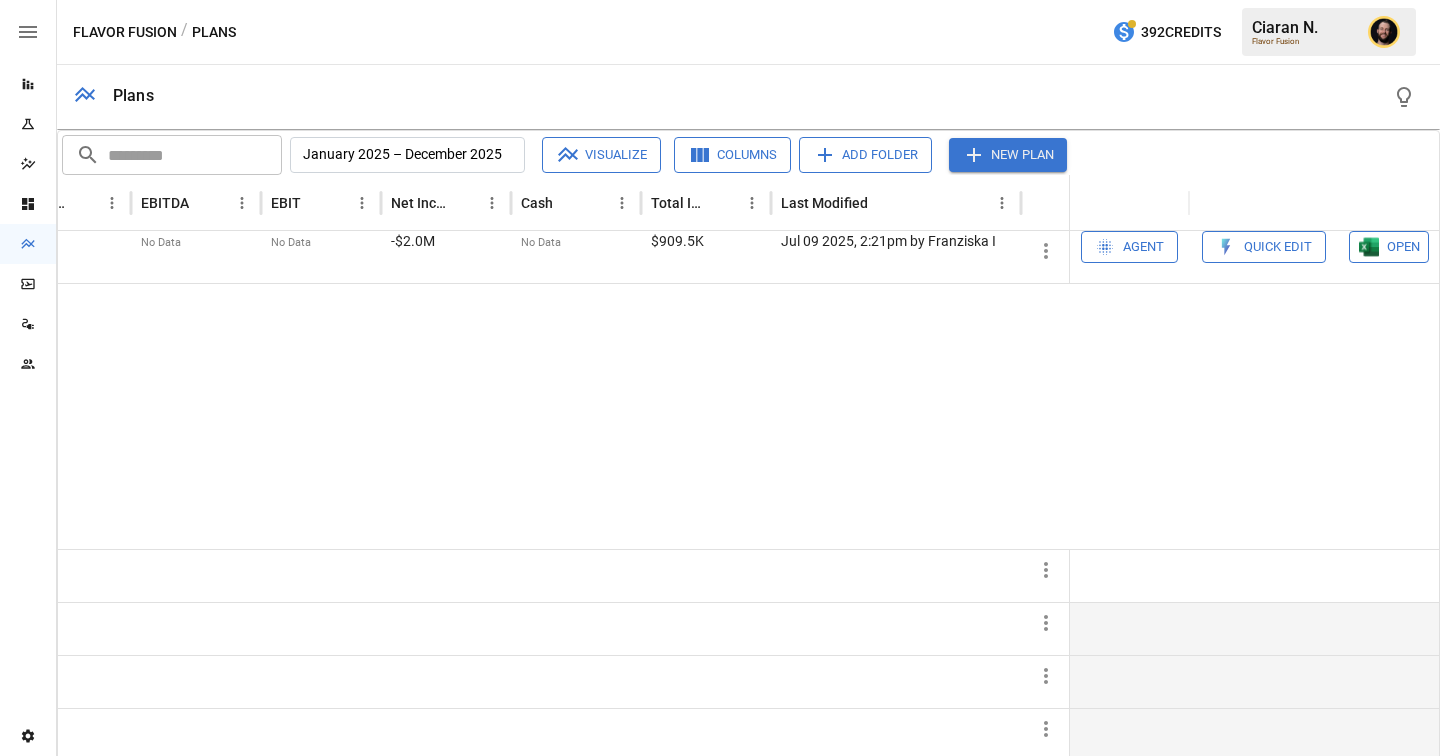 click at bounding box center [1046, 570] 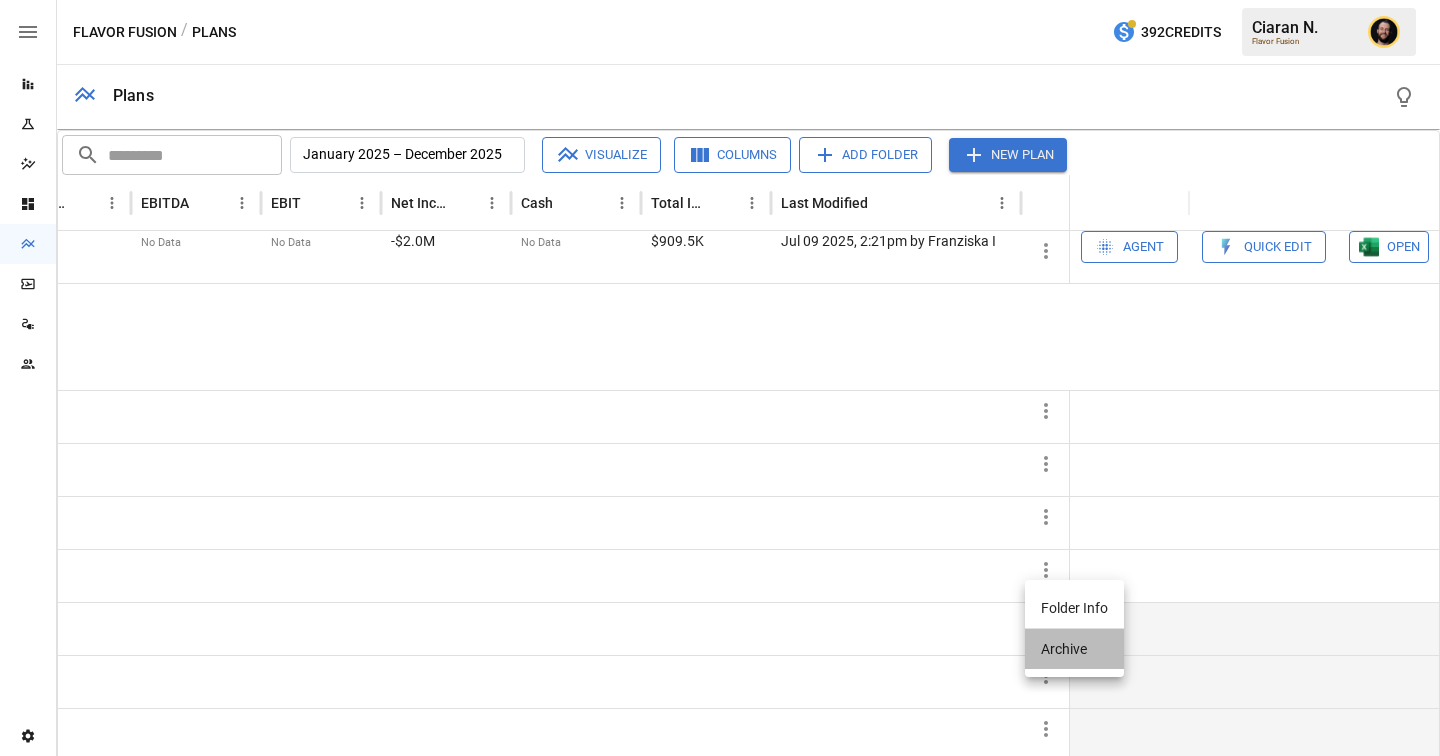 click on "Archive" at bounding box center [1074, 649] 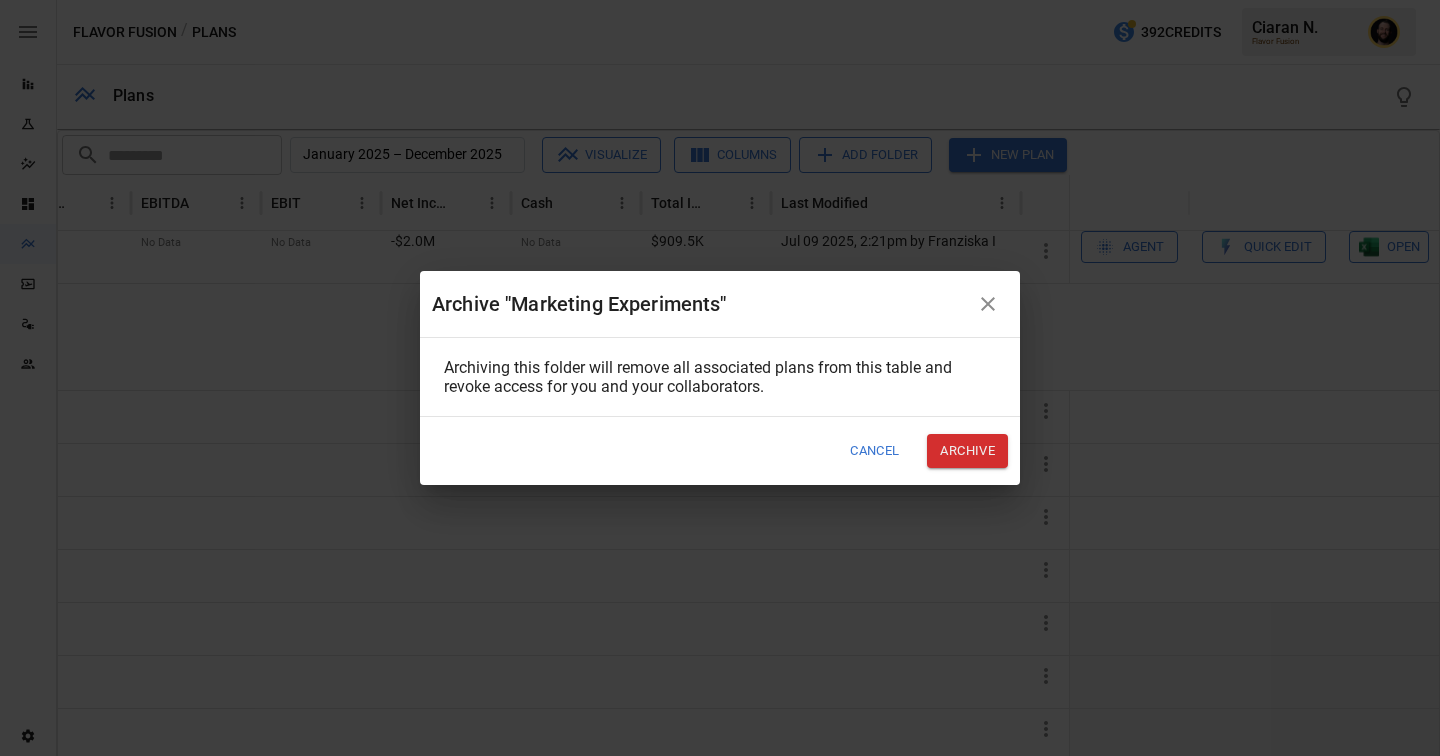 click on "Archive" at bounding box center (967, 450) 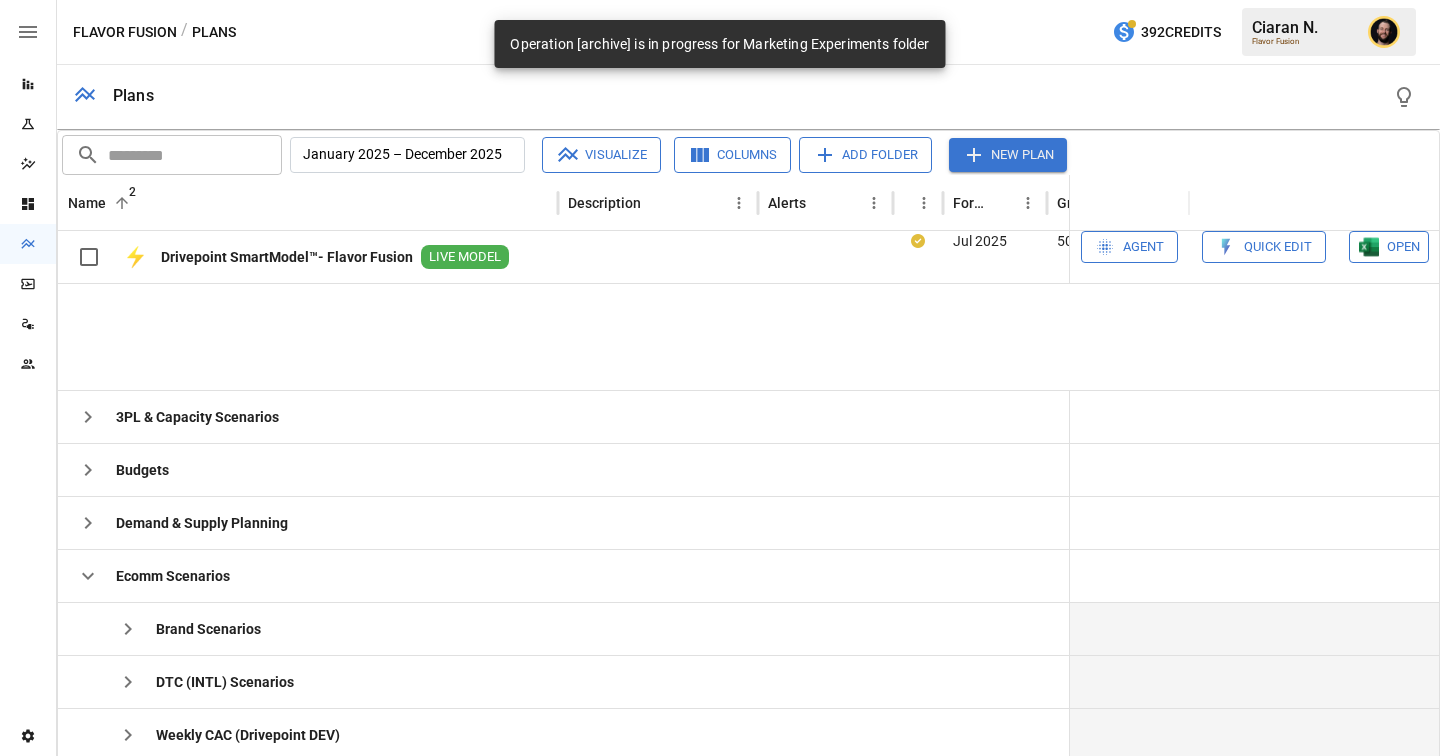 click at bounding box center (88, 417) 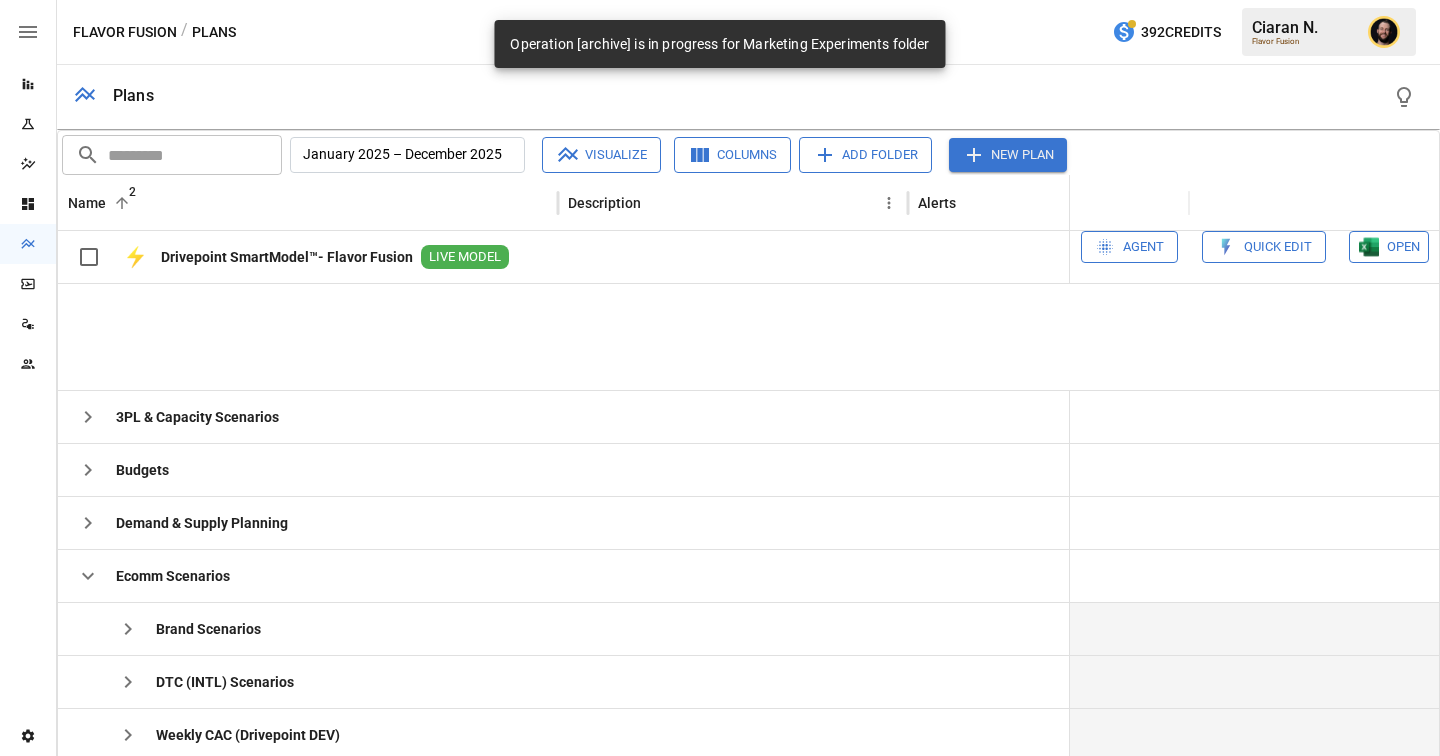 click at bounding box center (88, 576) 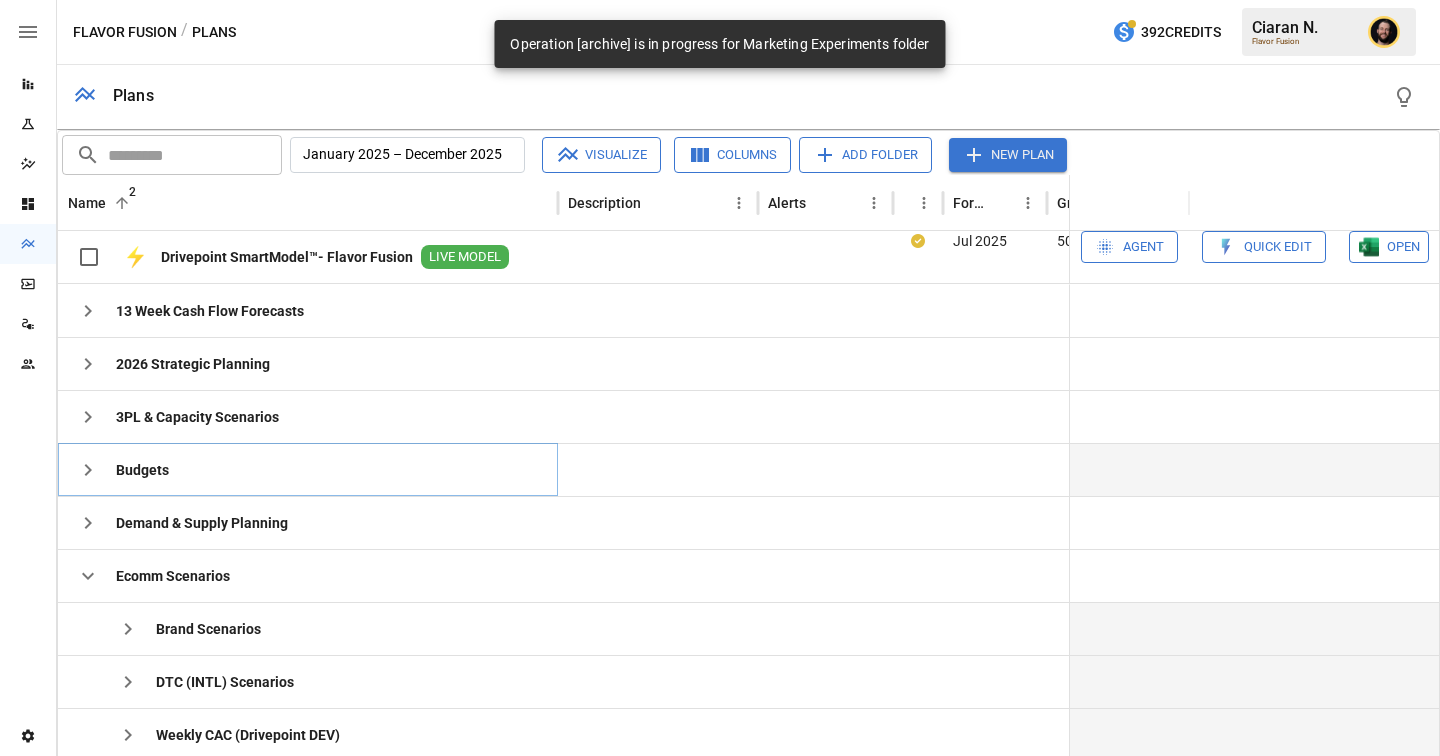 click at bounding box center (88, 311) 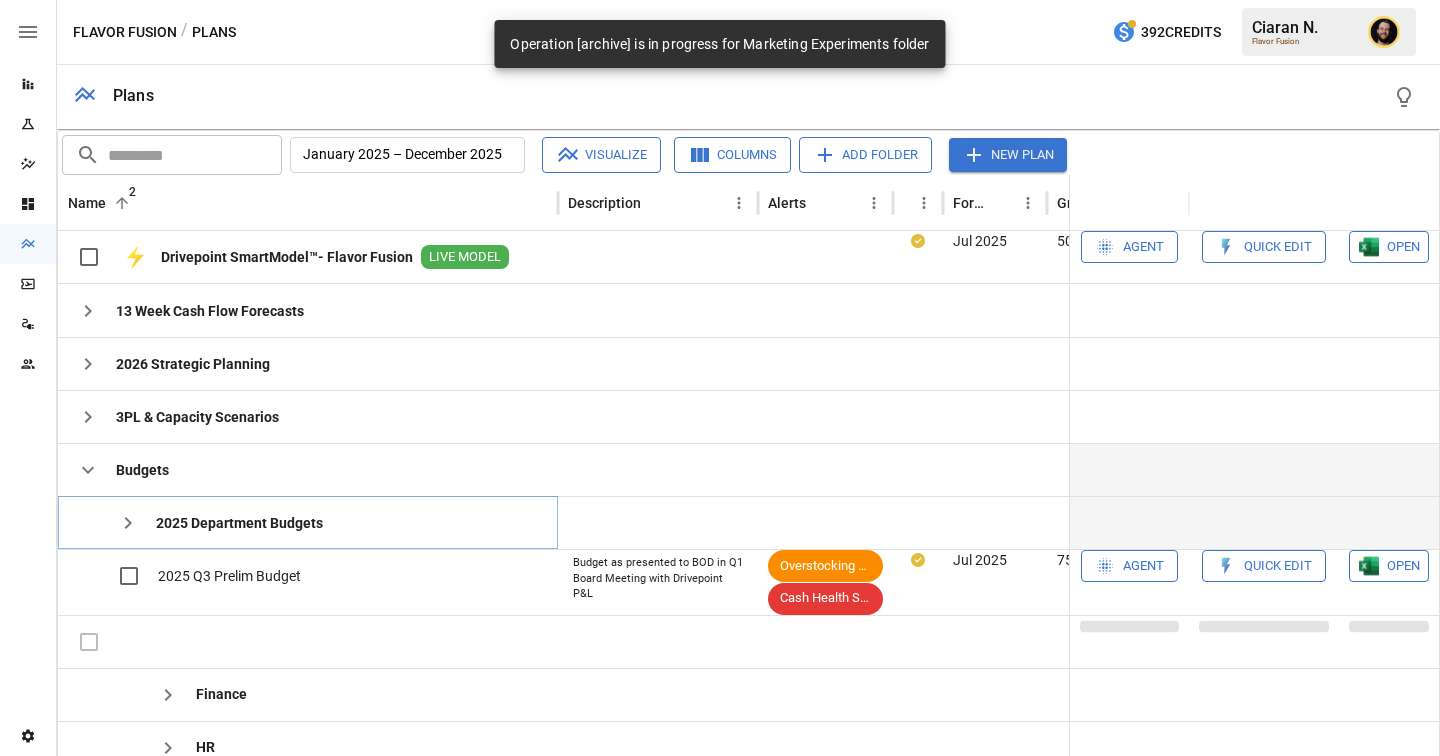 click at bounding box center (128, 523) 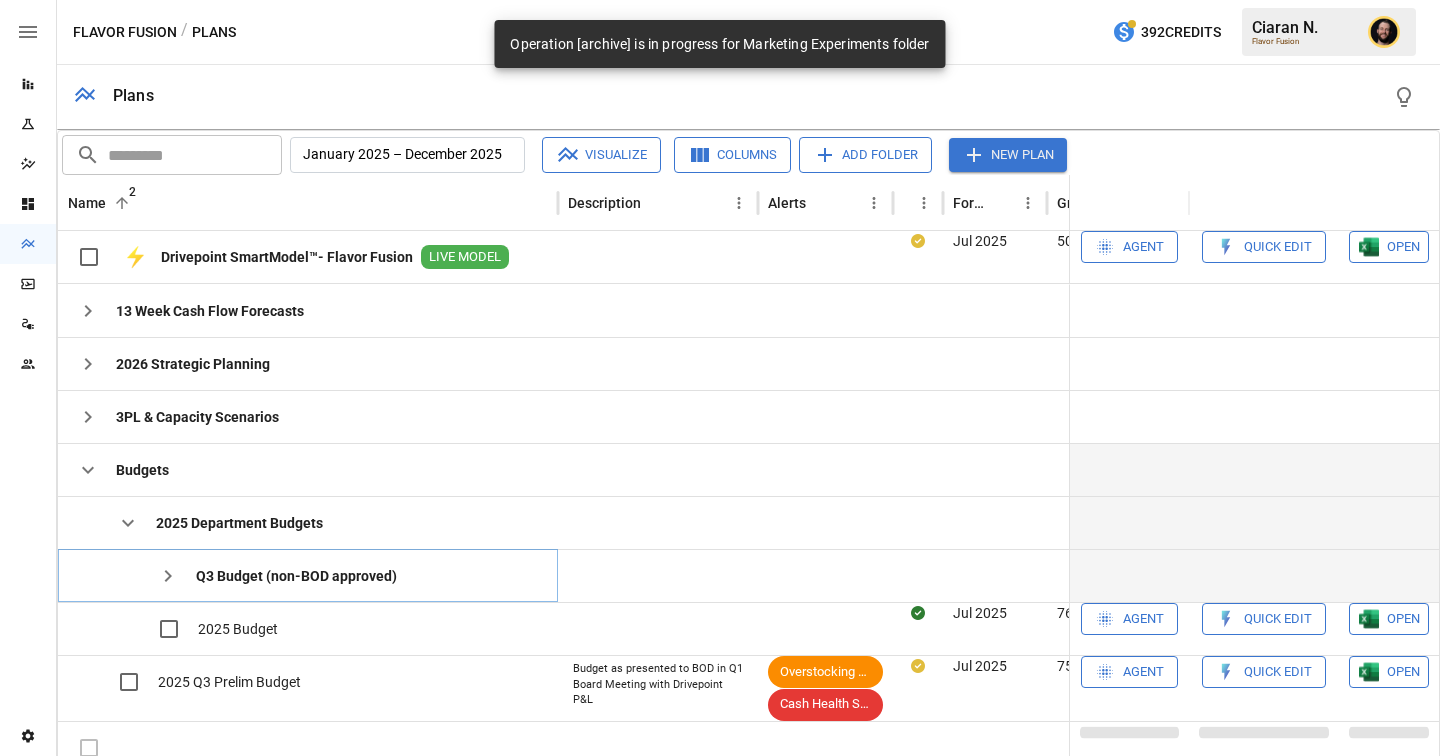 click at bounding box center (168, 576) 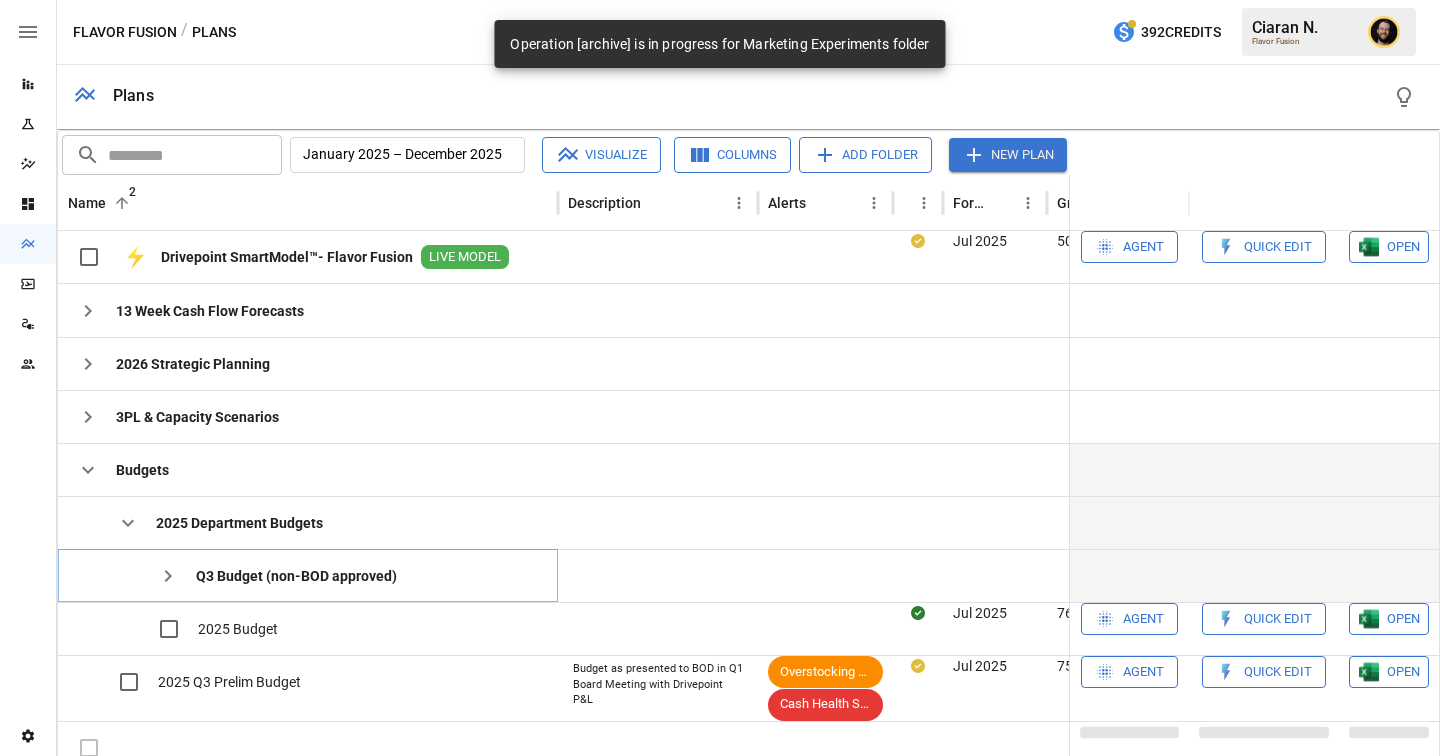click at bounding box center (168, 576) 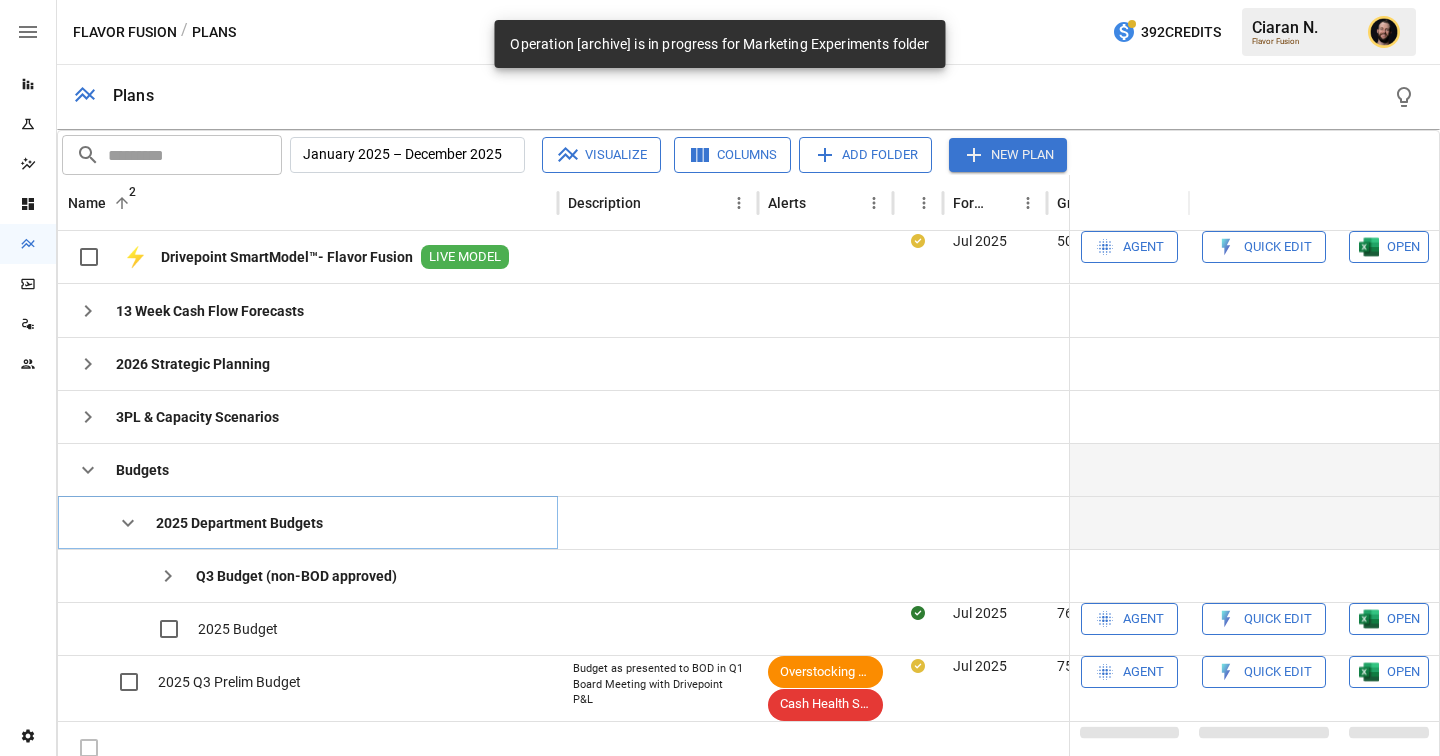 click at bounding box center [128, 523] 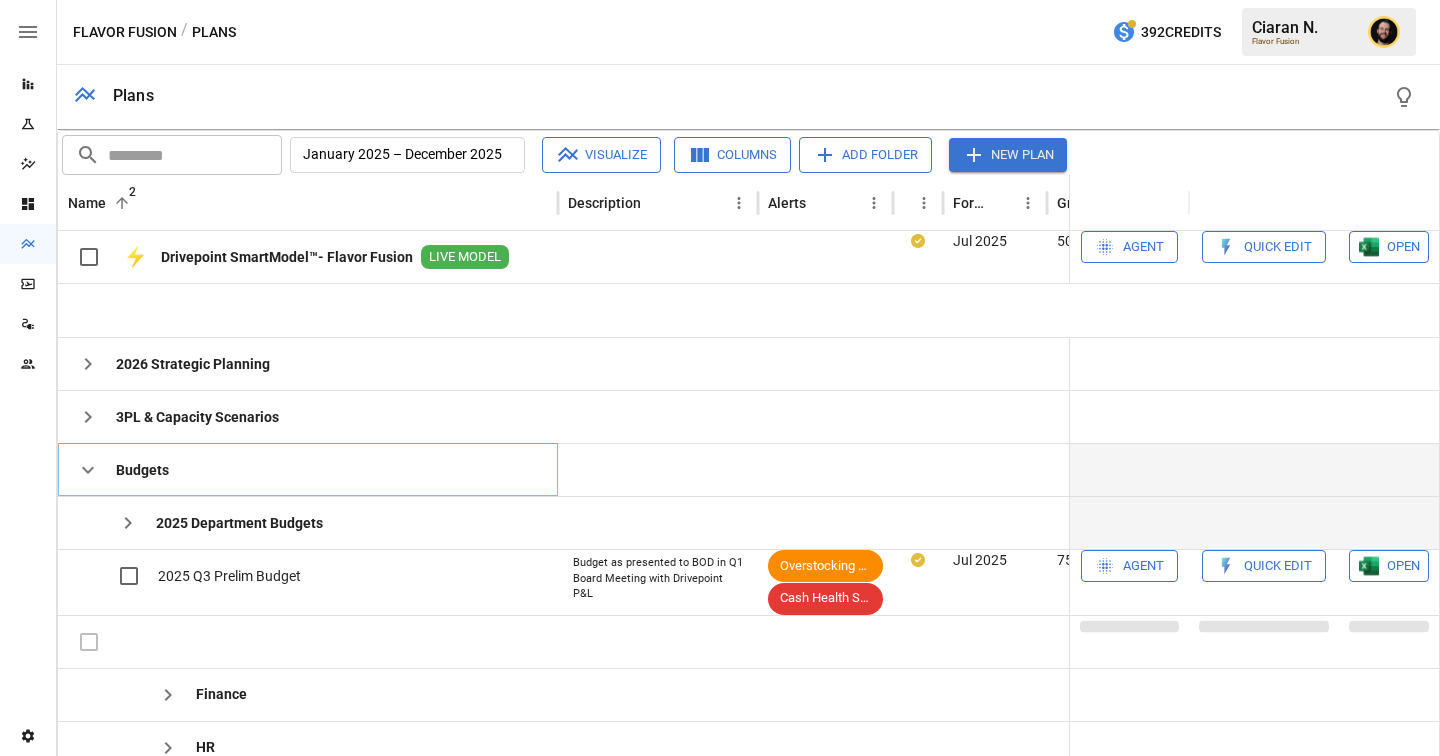 click at bounding box center (88, 470) 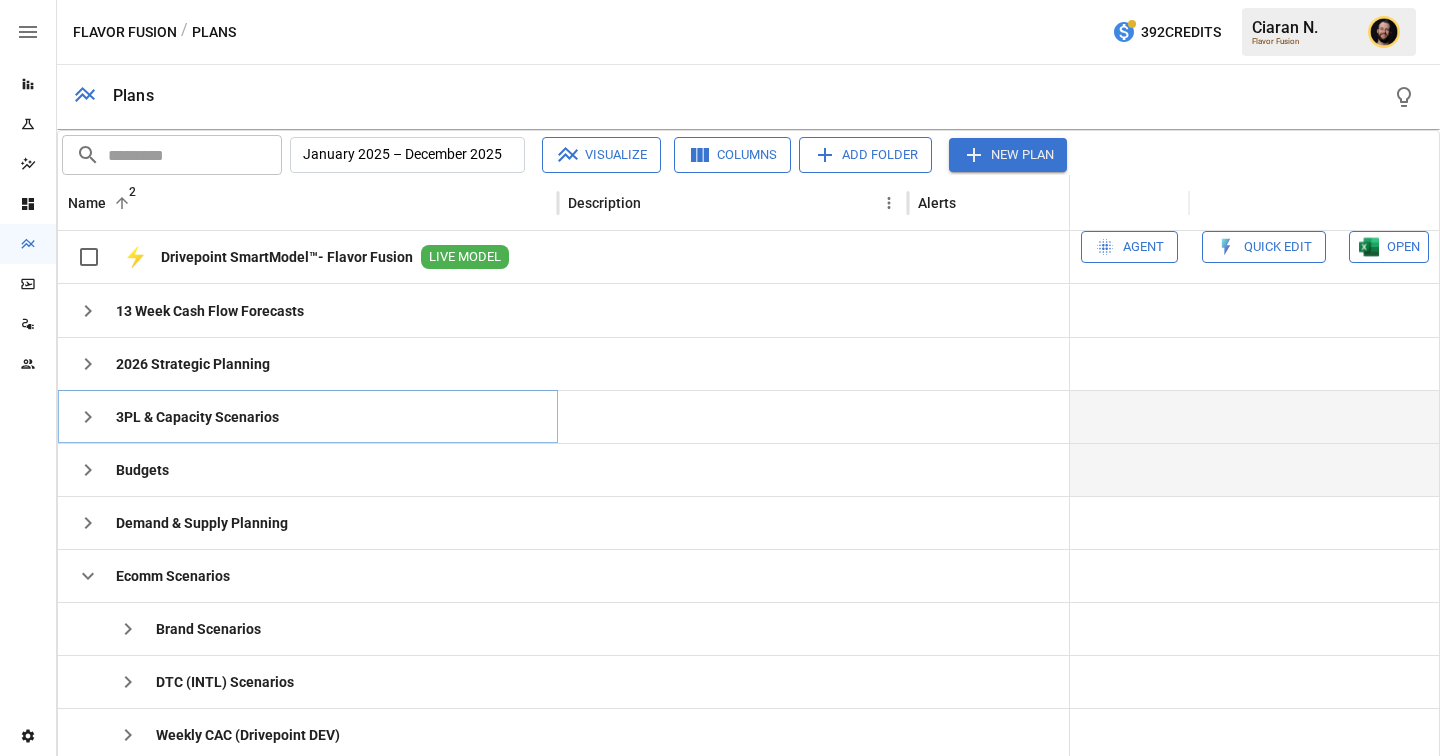 click at bounding box center [88, 311] 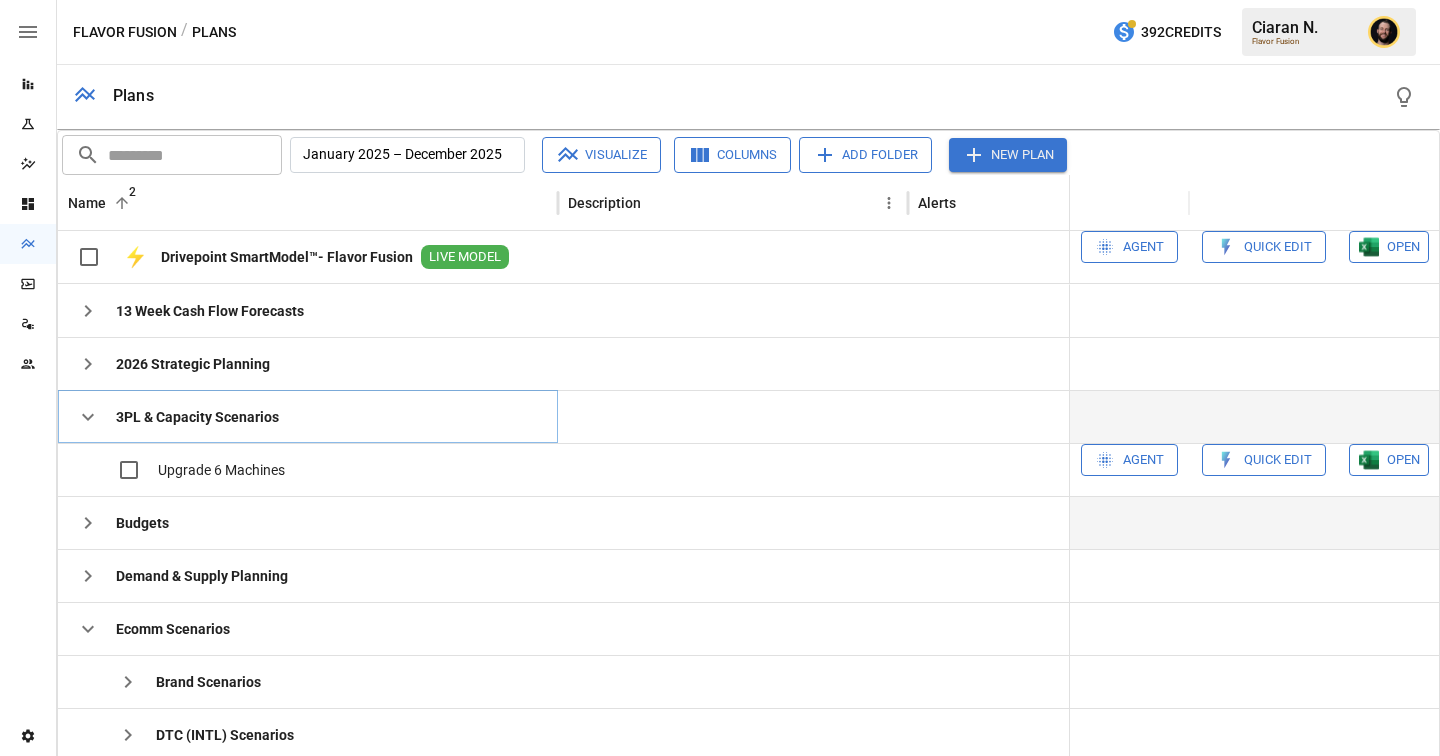 click at bounding box center (88, 417) 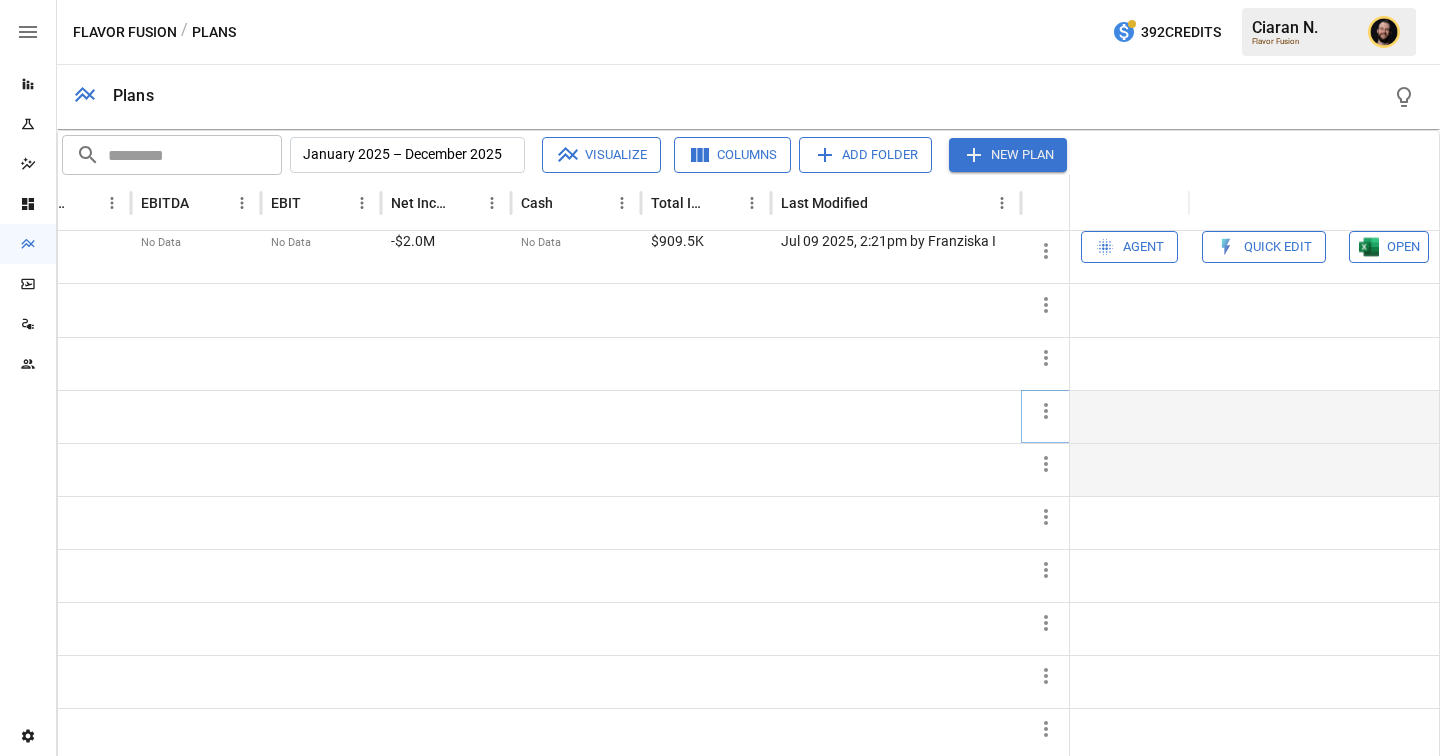 click at bounding box center (1046, 305) 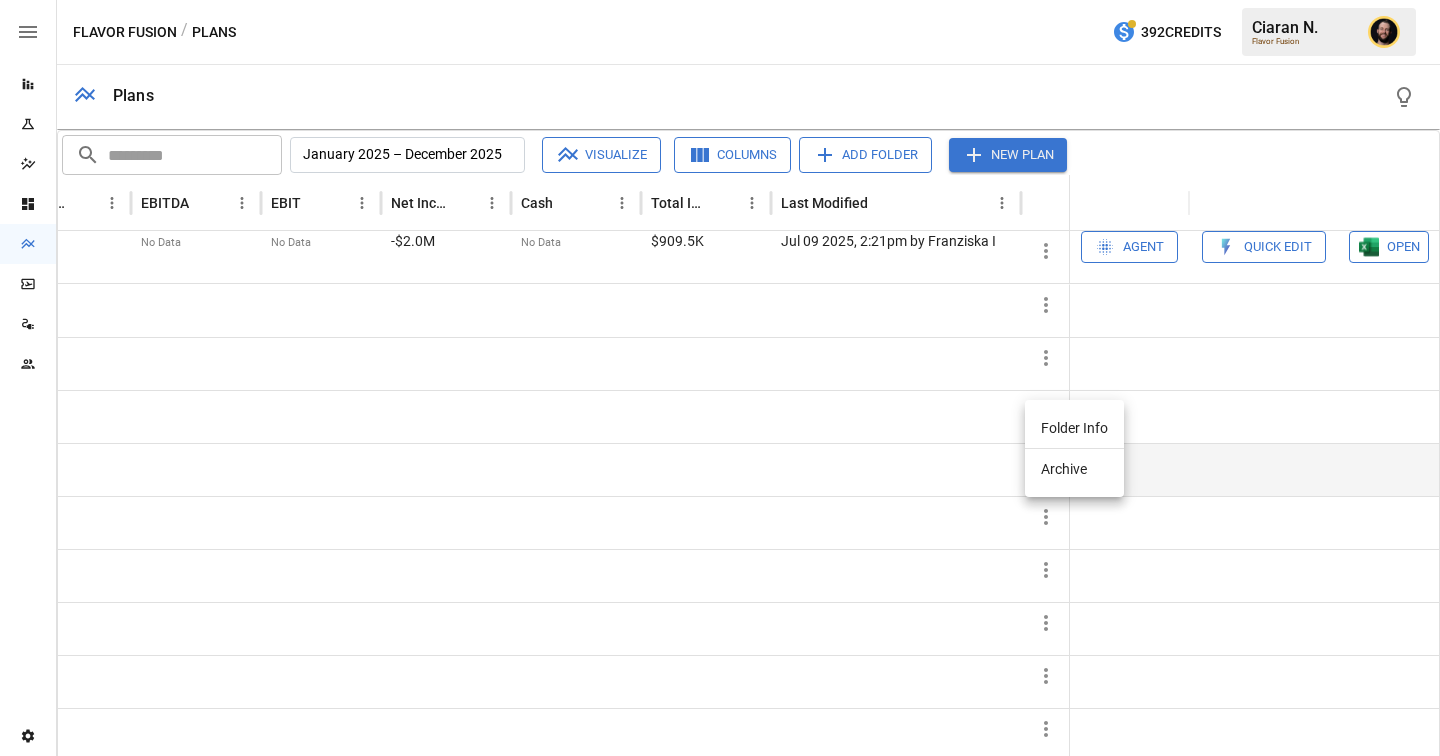 click at bounding box center (720, 378) 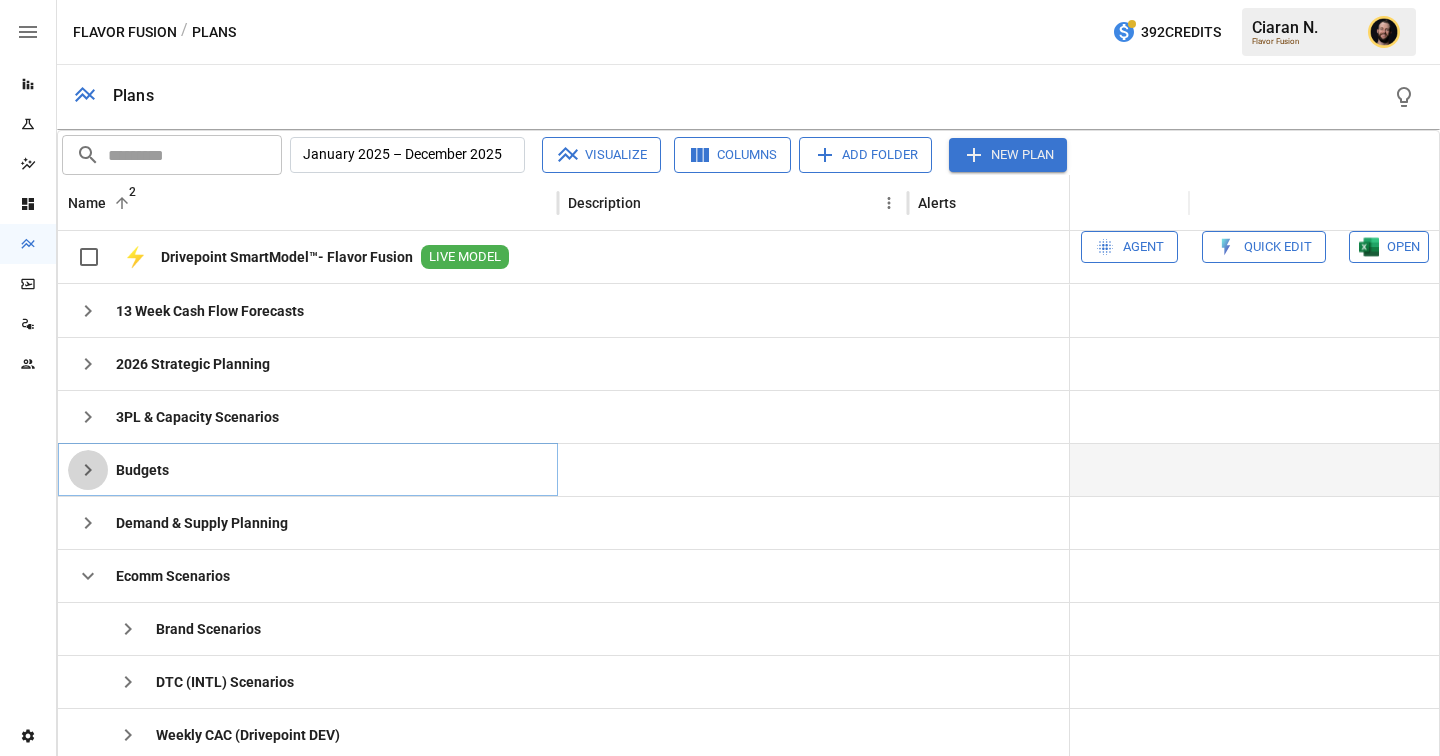 click at bounding box center [88, 311] 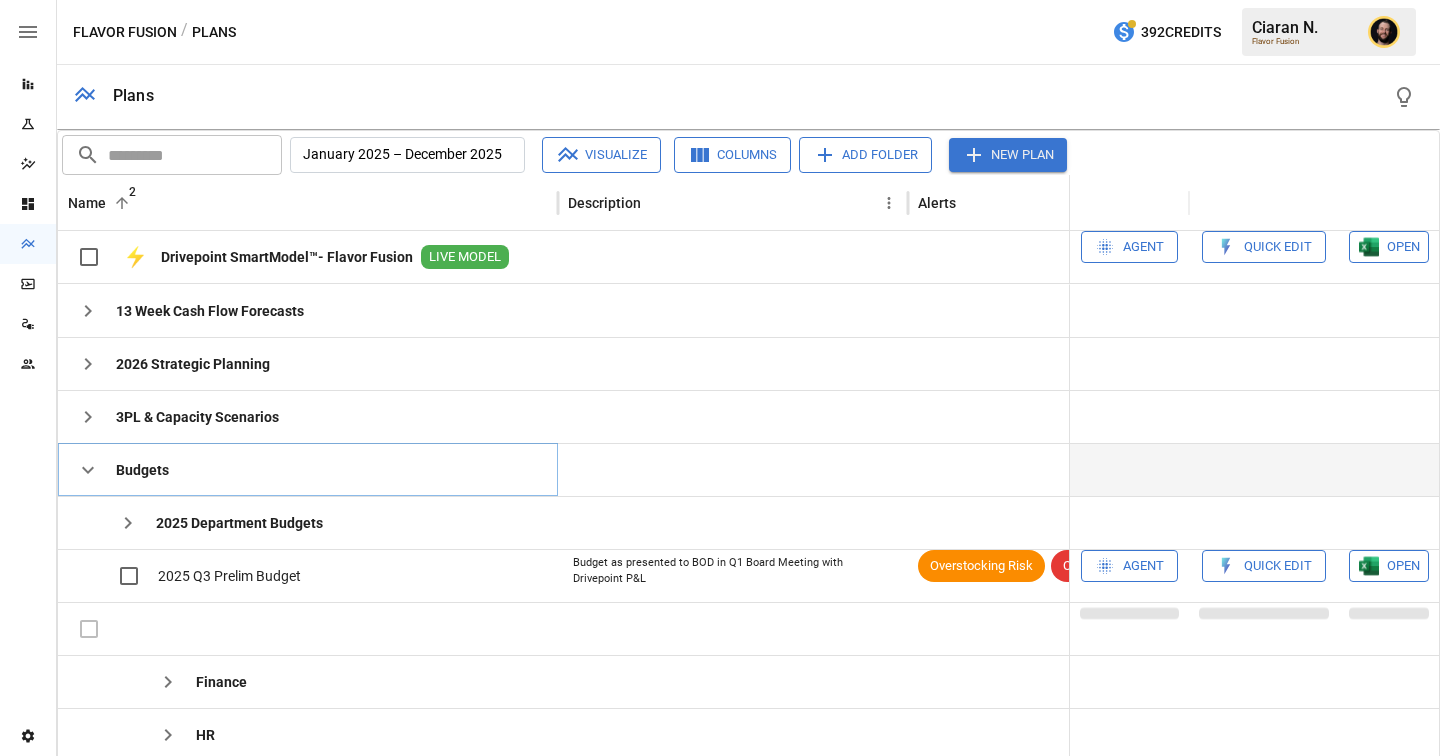 click at bounding box center [88, 470] 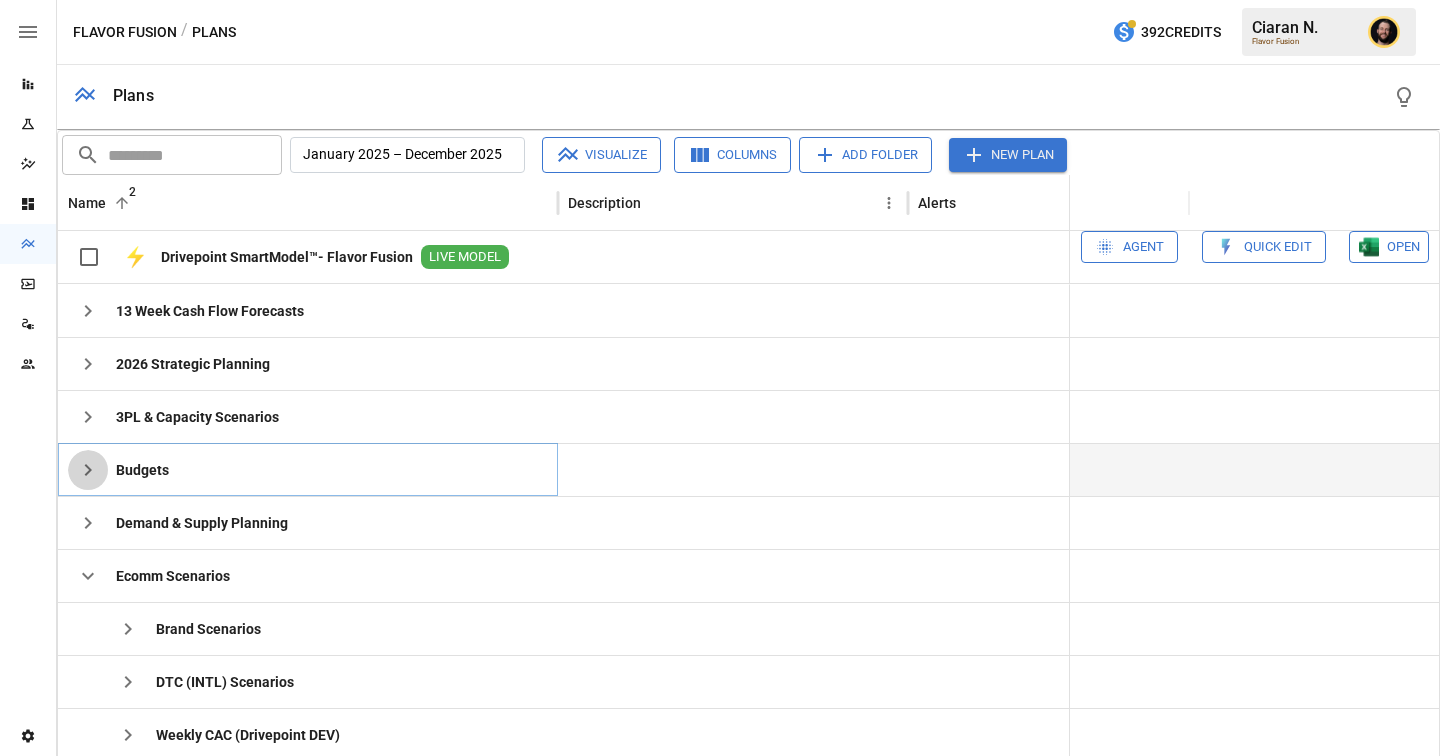 click at bounding box center [88, 311] 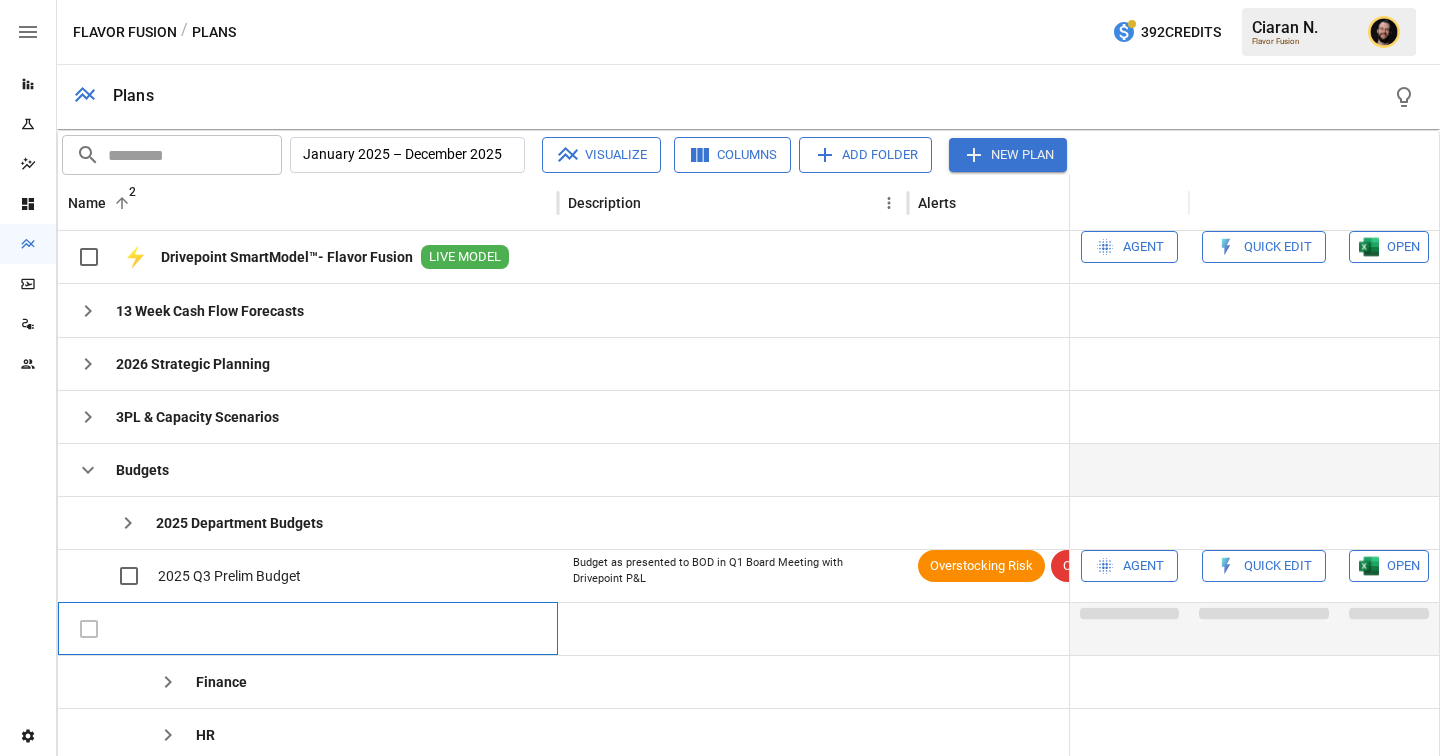 click at bounding box center (89, 629) 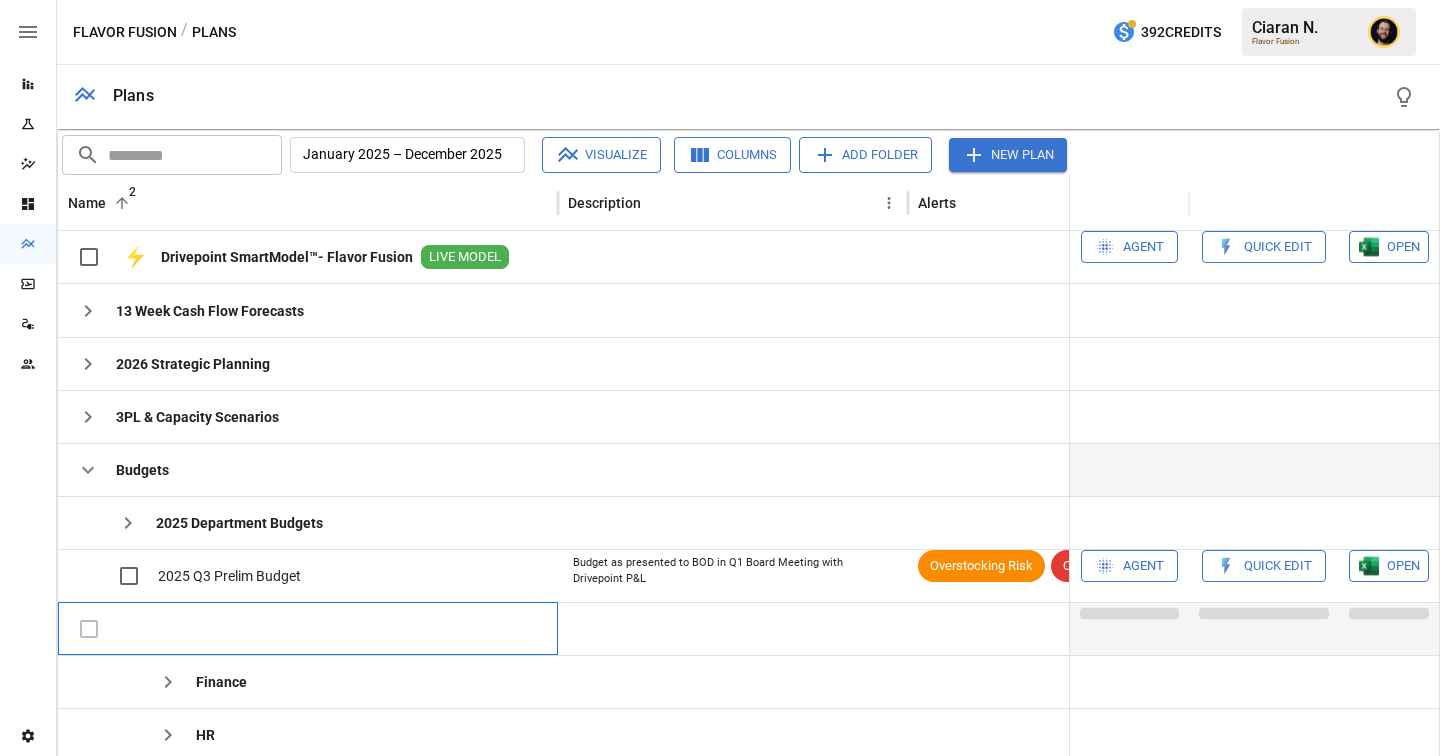 click at bounding box center [89, 629] 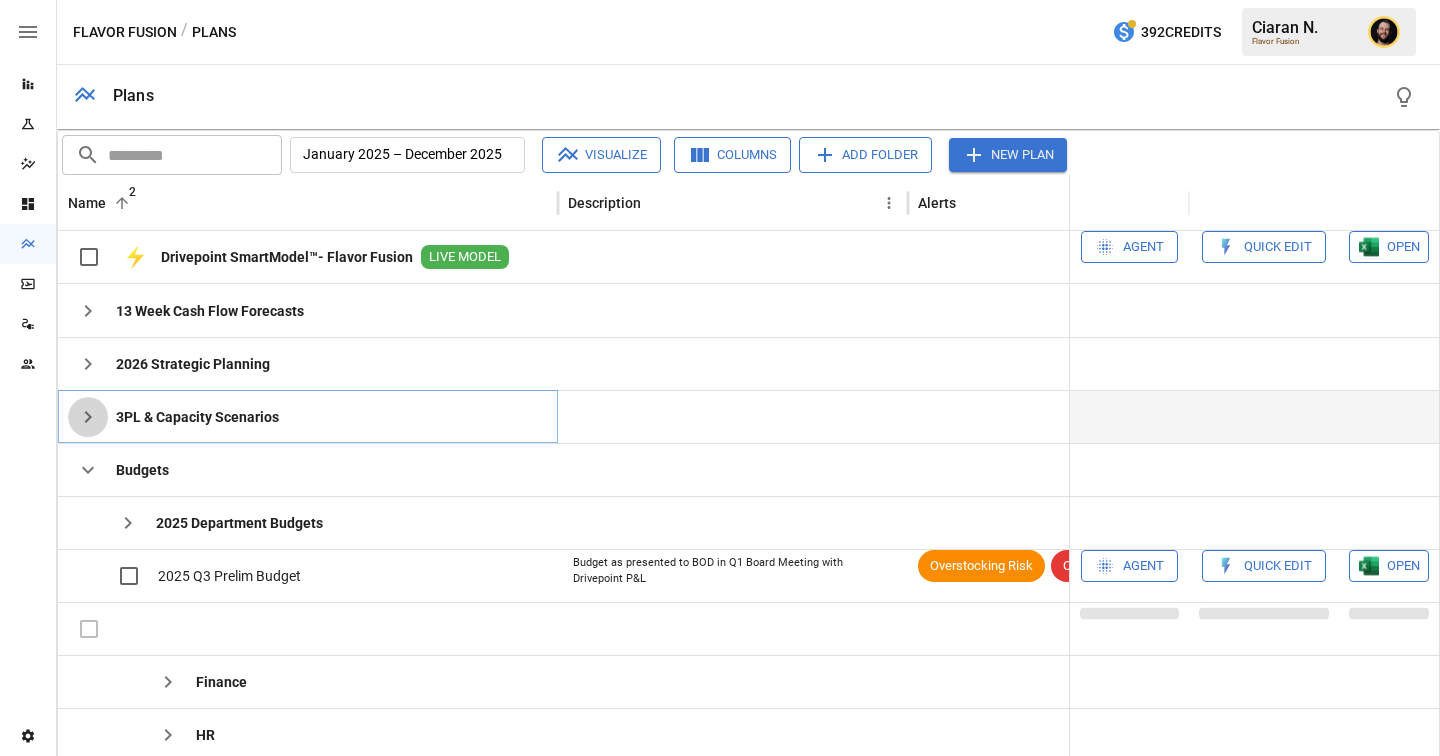 click at bounding box center (88, 311) 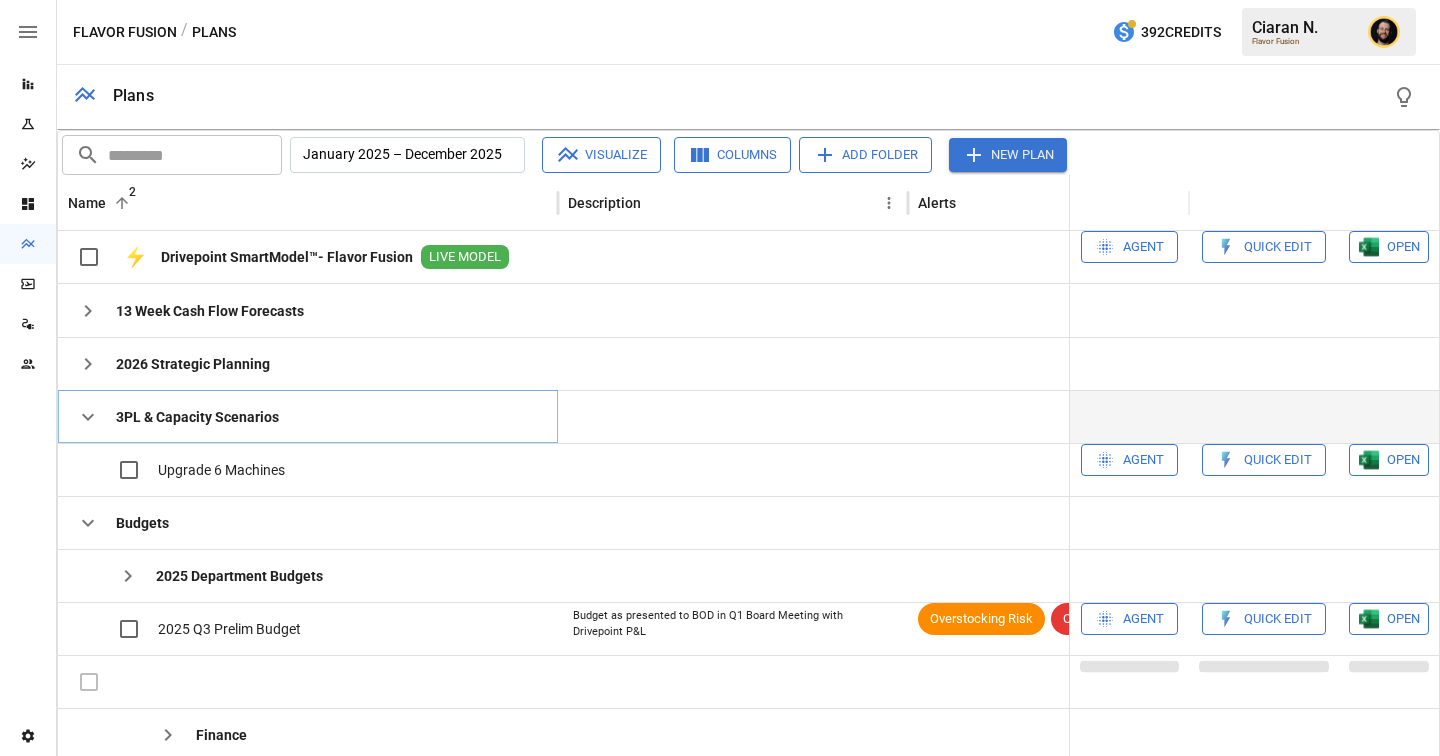 click at bounding box center [88, 417] 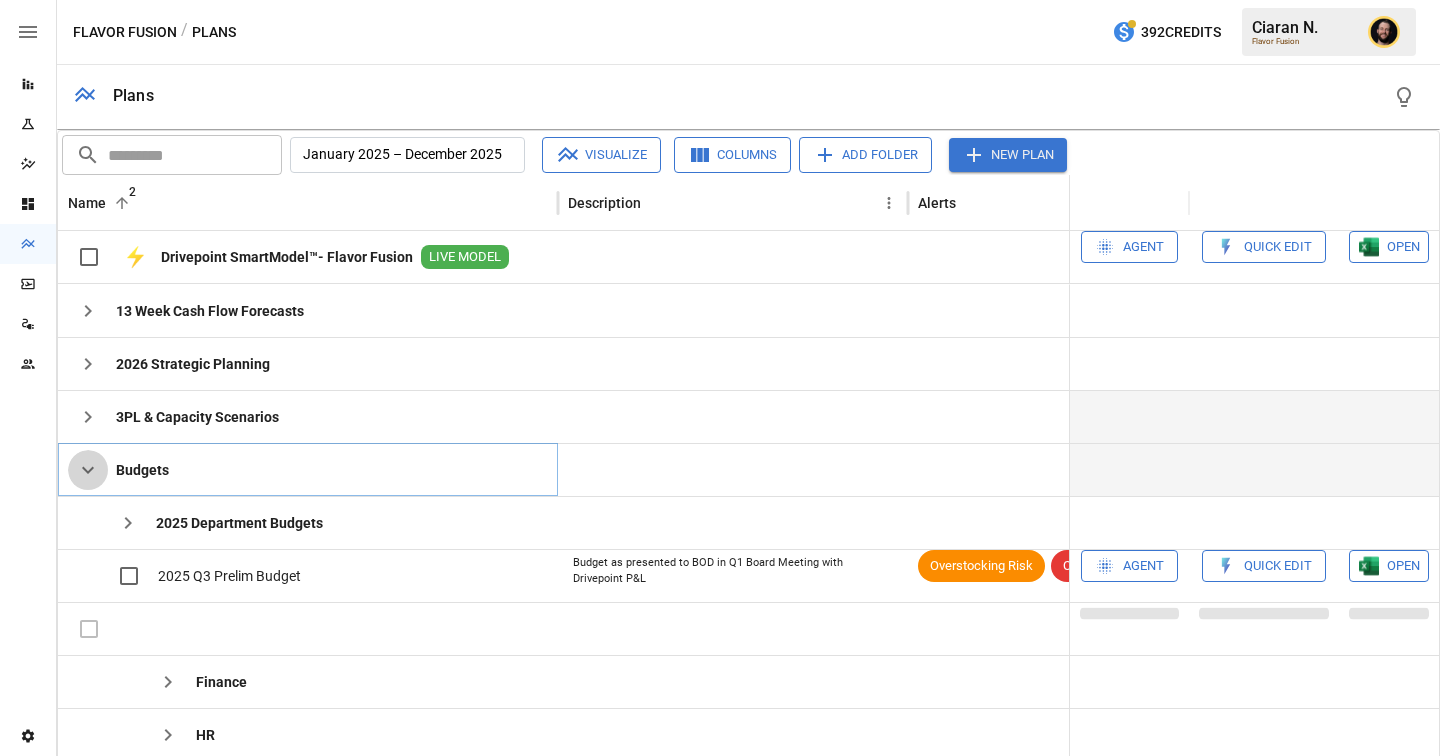 click at bounding box center (88, 470) 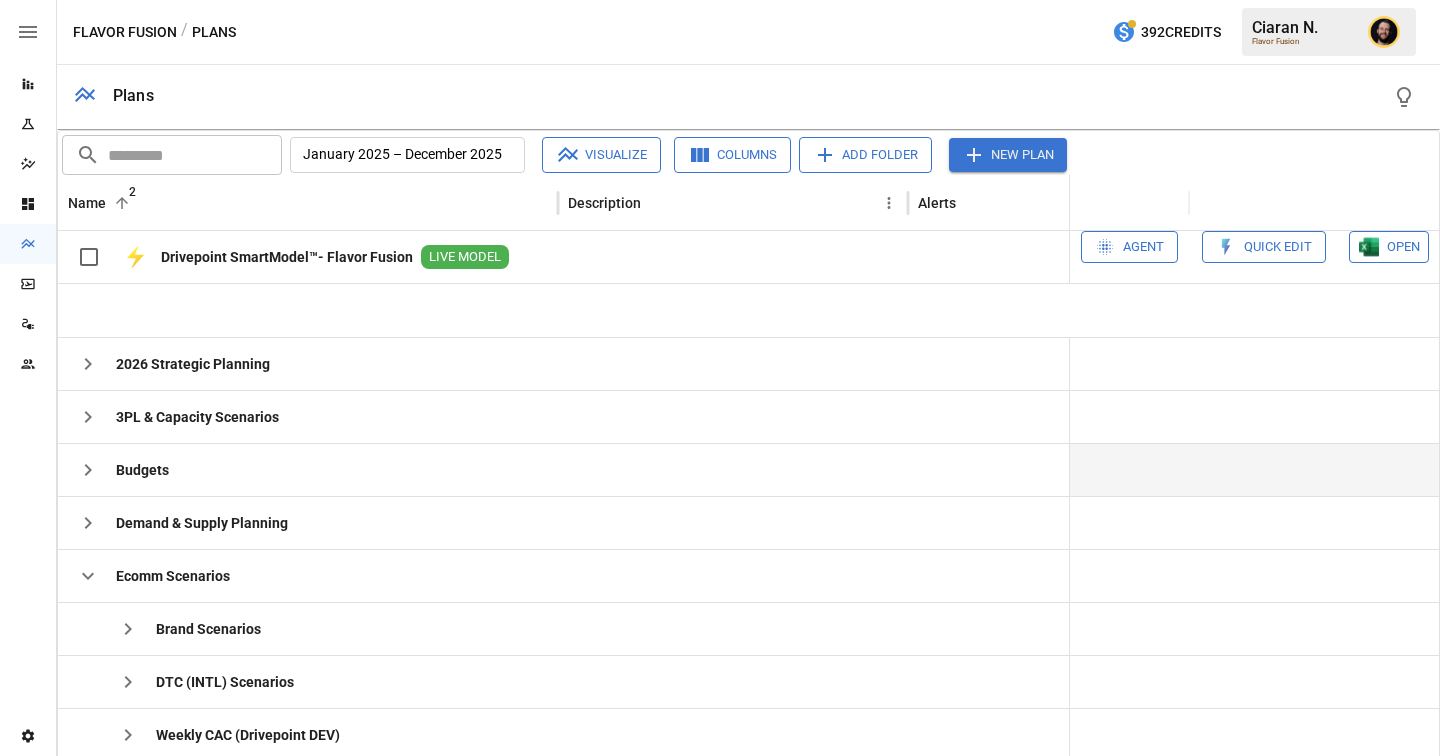 click at bounding box center [88, 364] 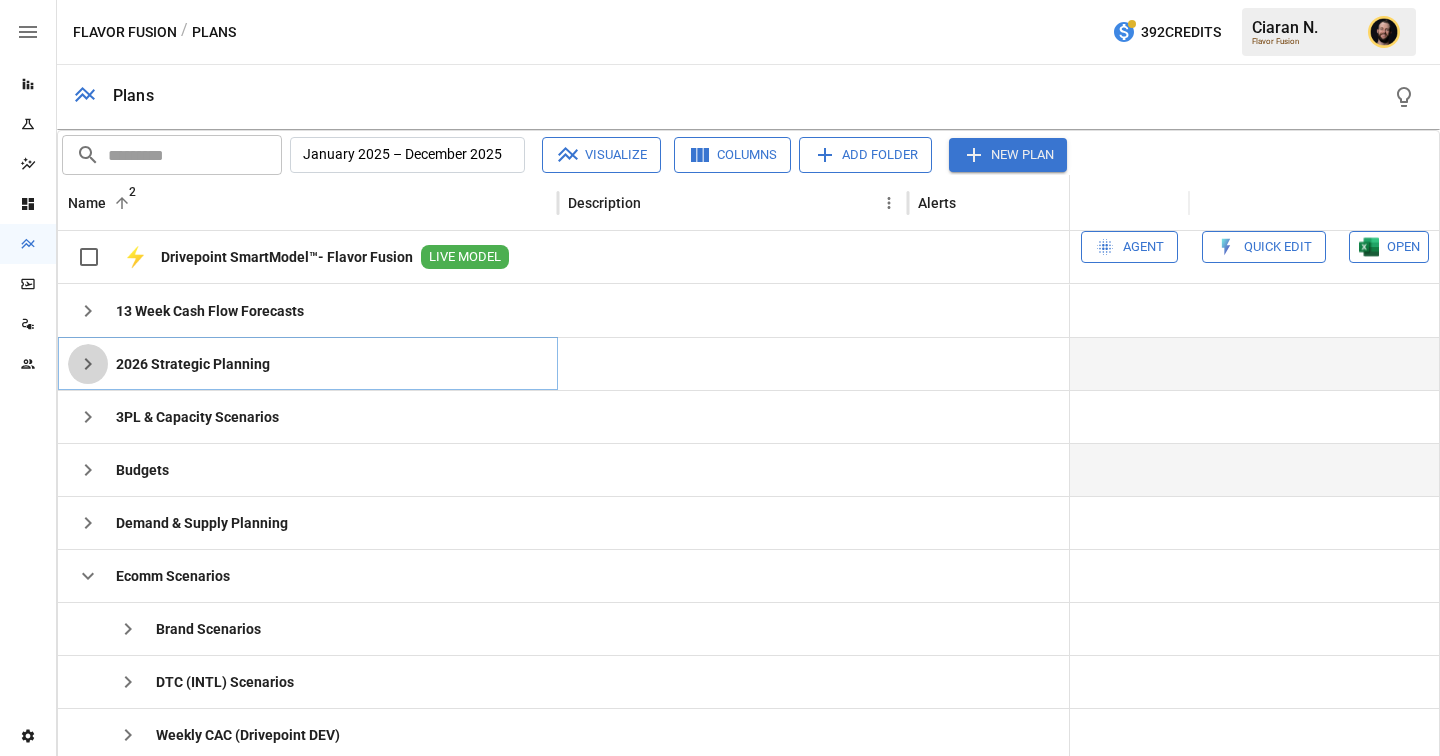 click at bounding box center [88, 311] 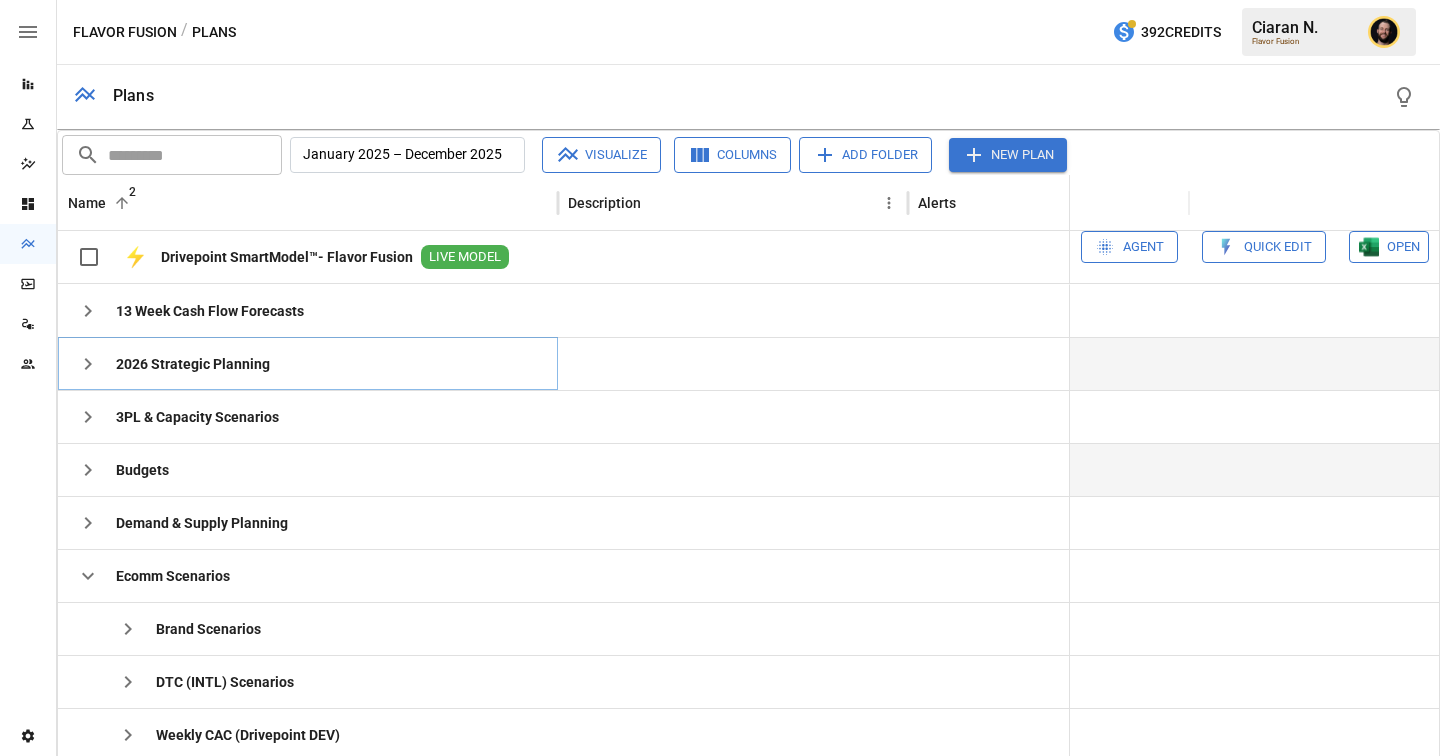click at bounding box center (88, 311) 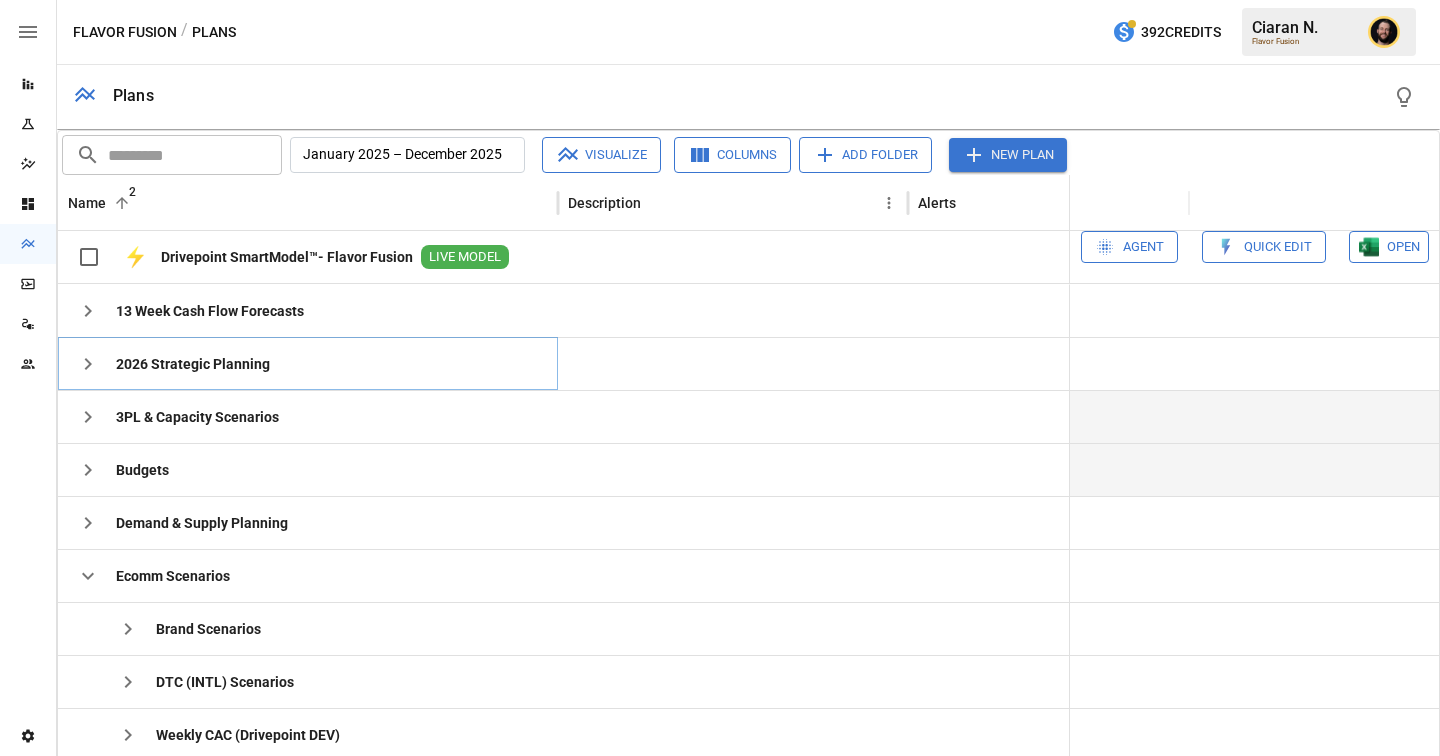 scroll, scrollTop: 30, scrollLeft: 0, axis: vertical 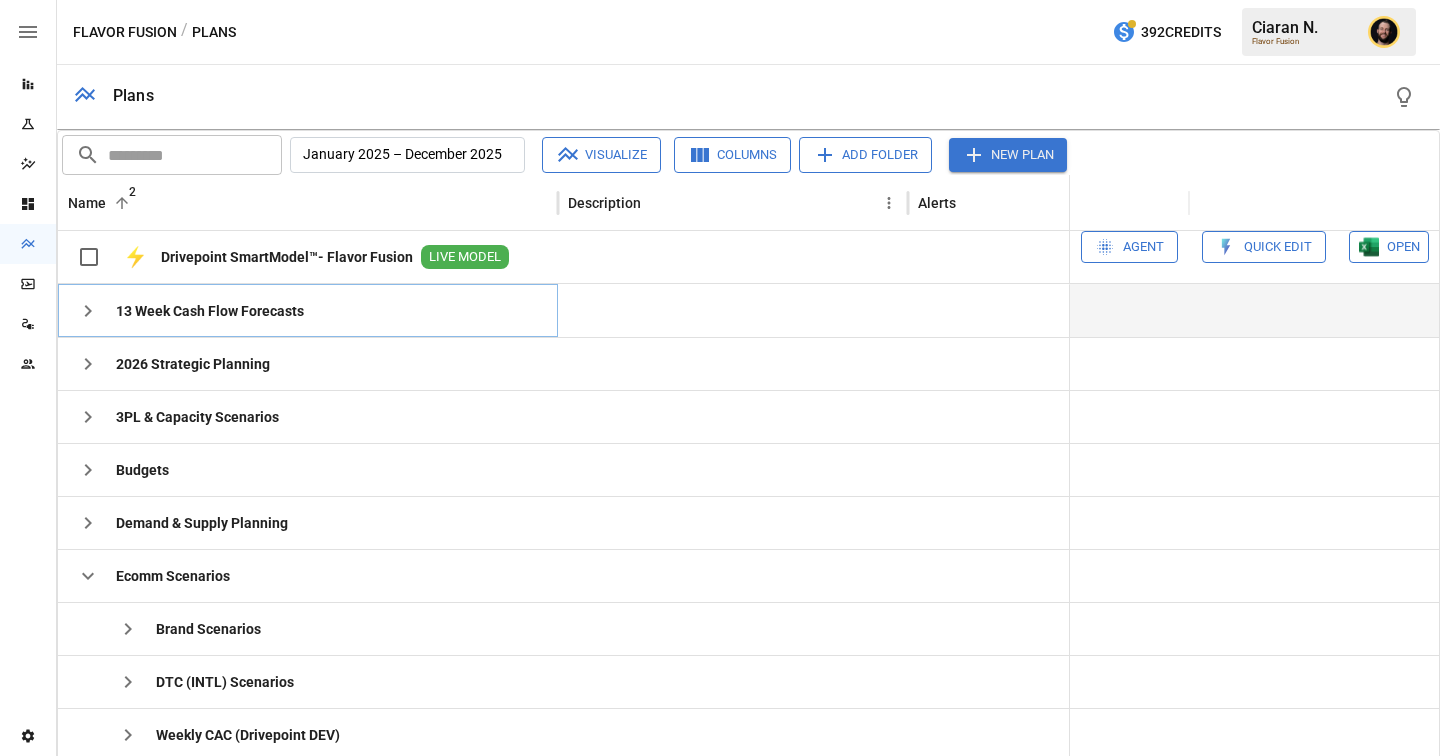 click at bounding box center [88, 311] 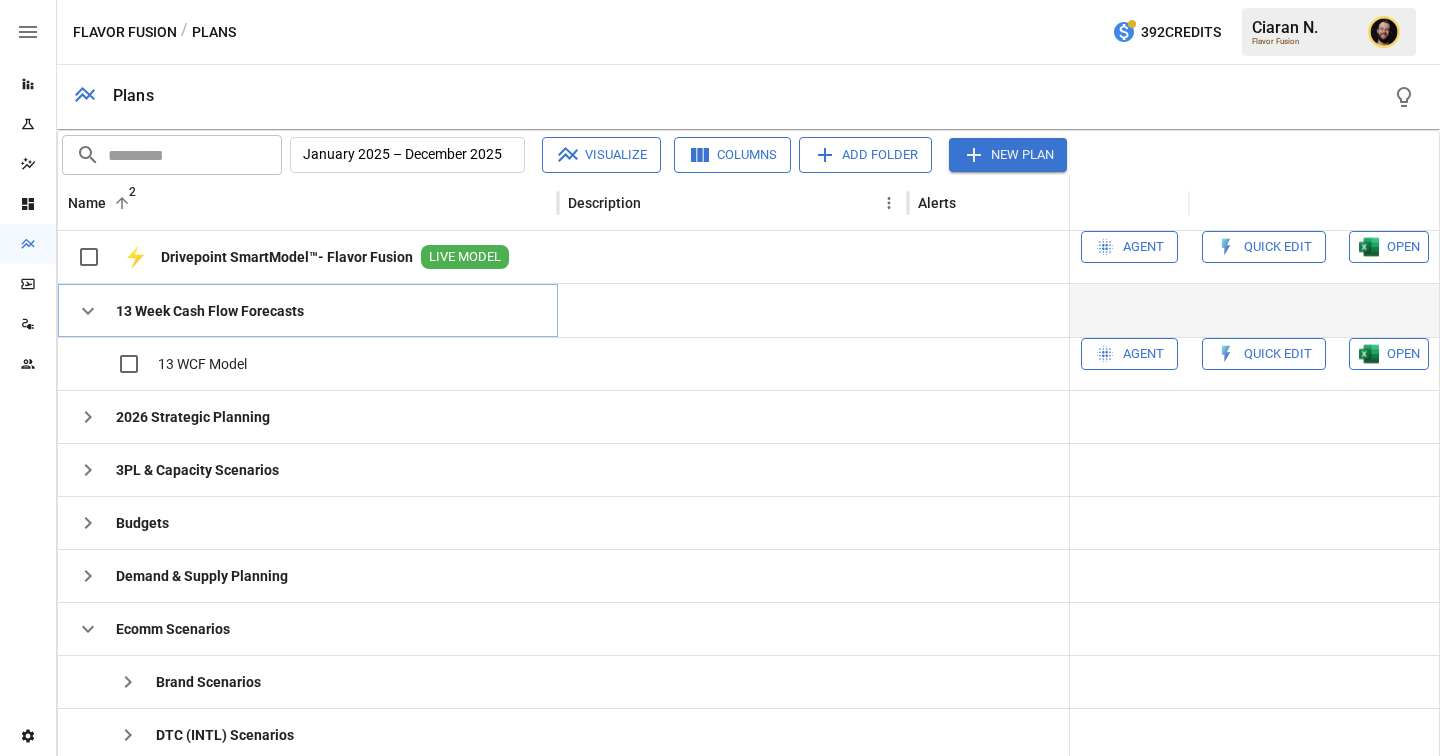 click at bounding box center (88, 311) 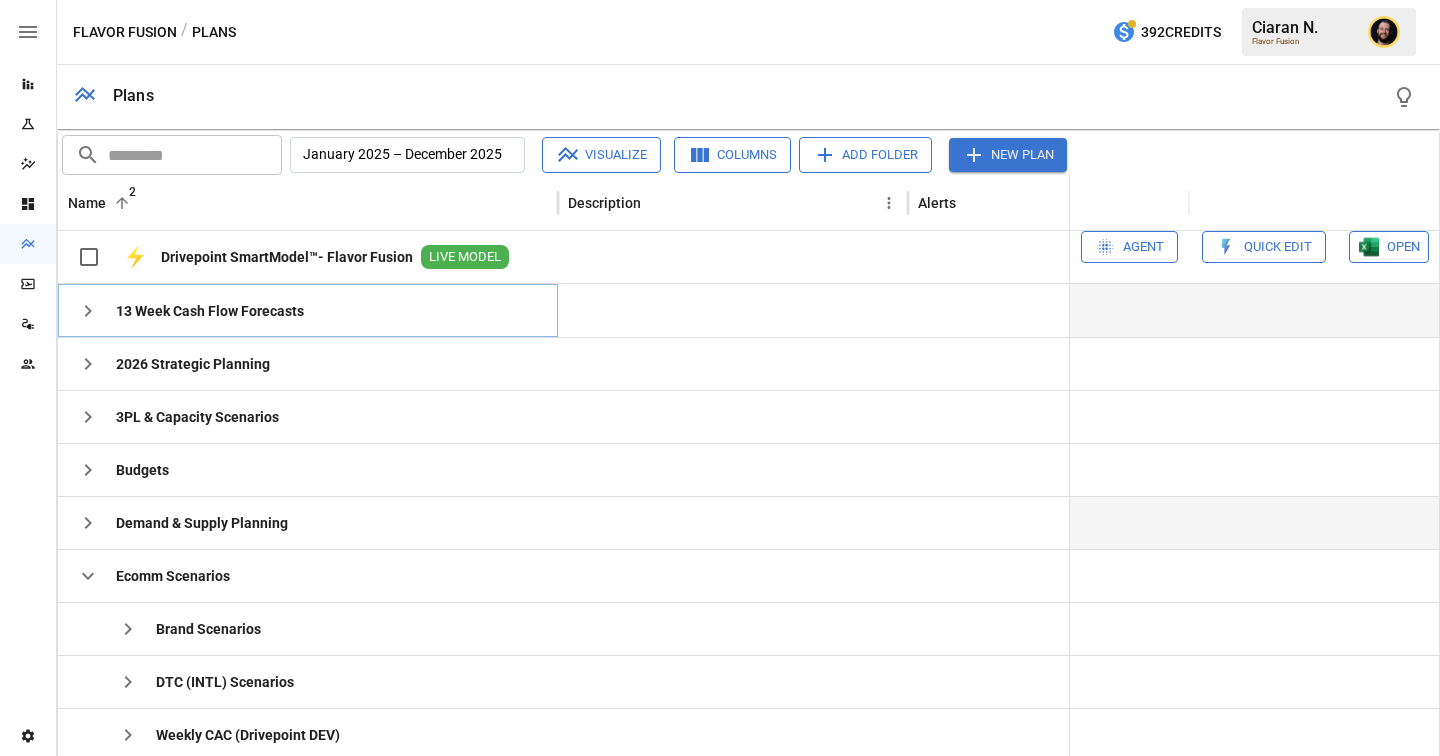 scroll, scrollTop: 56, scrollLeft: 0, axis: vertical 